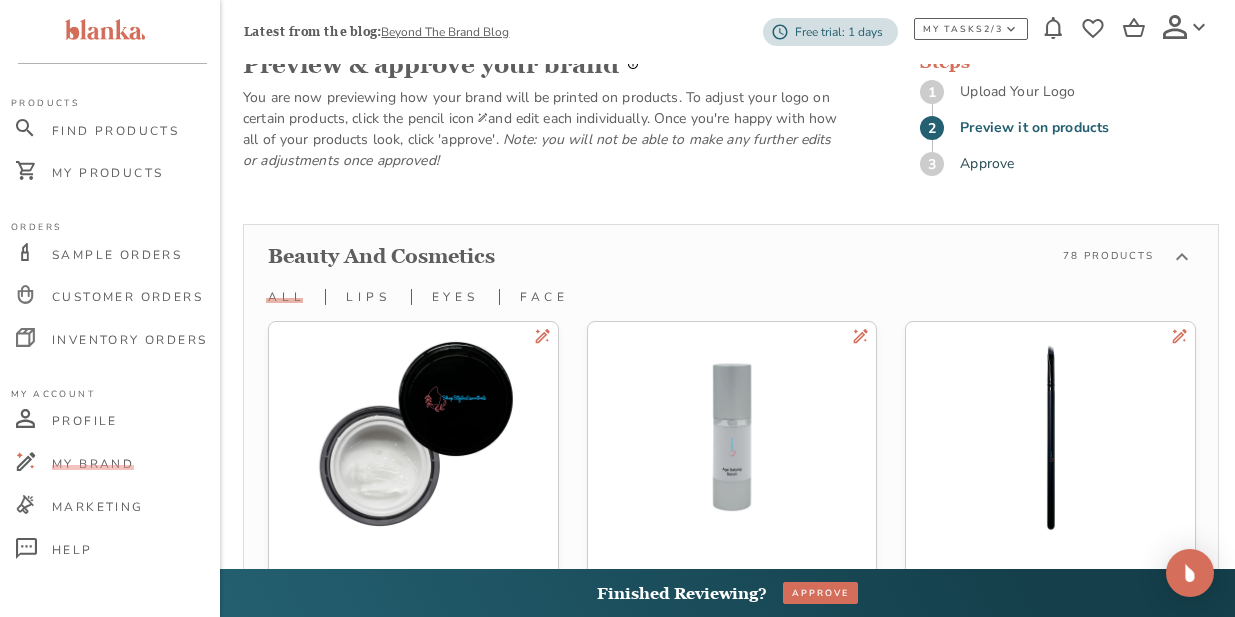 scroll, scrollTop: 145, scrollLeft: 1, axis: both 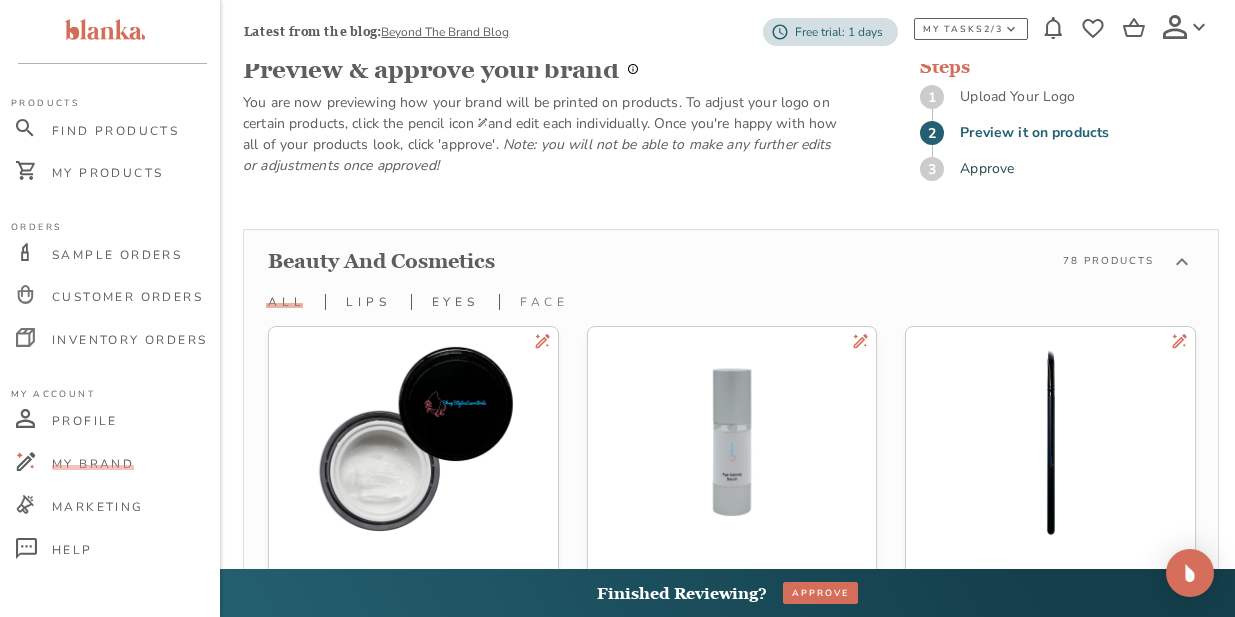 click on "face" at bounding box center [544, 302] 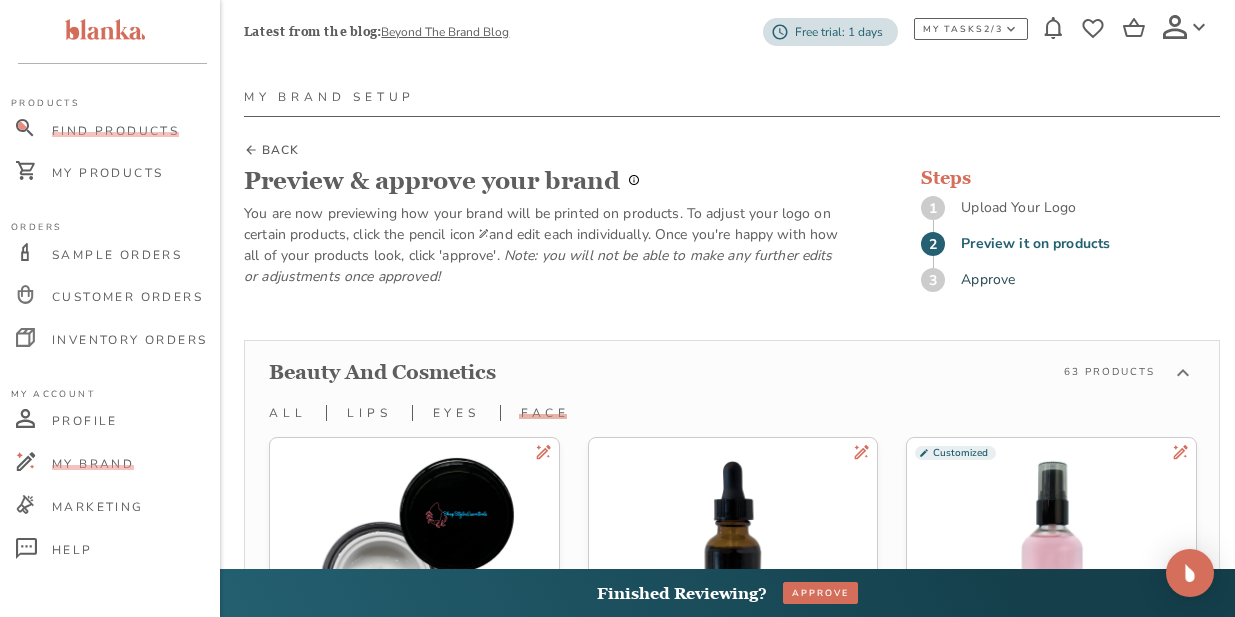 scroll, scrollTop: 48, scrollLeft: 0, axis: vertical 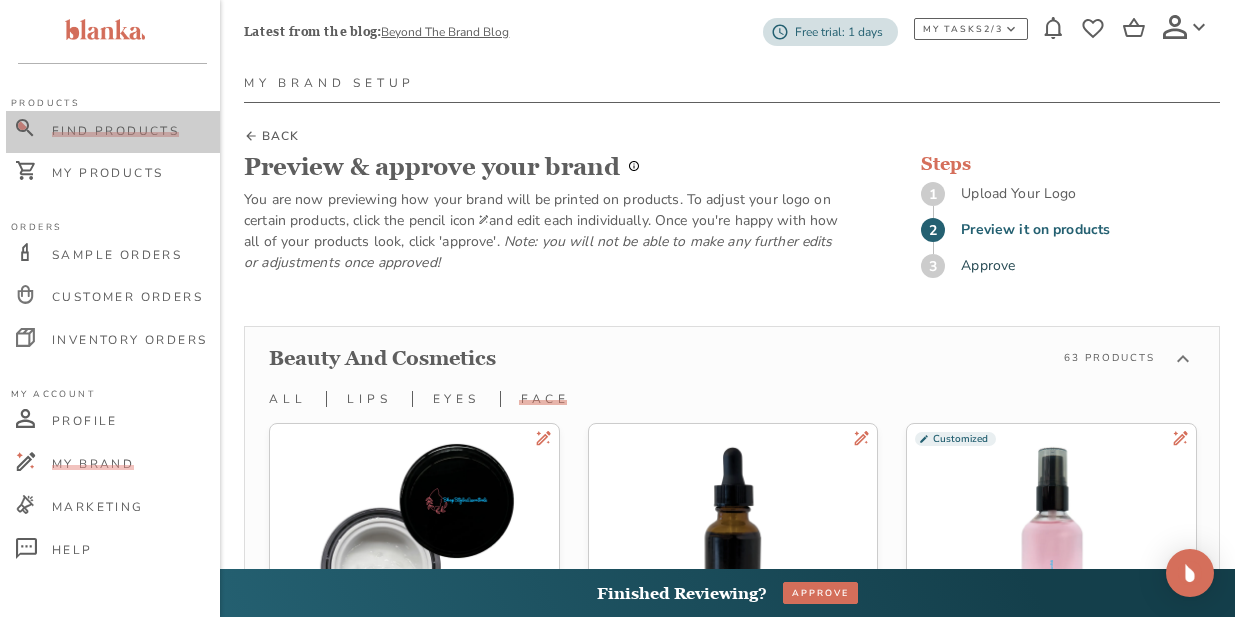 click on "Find Products" at bounding box center (115, 131) 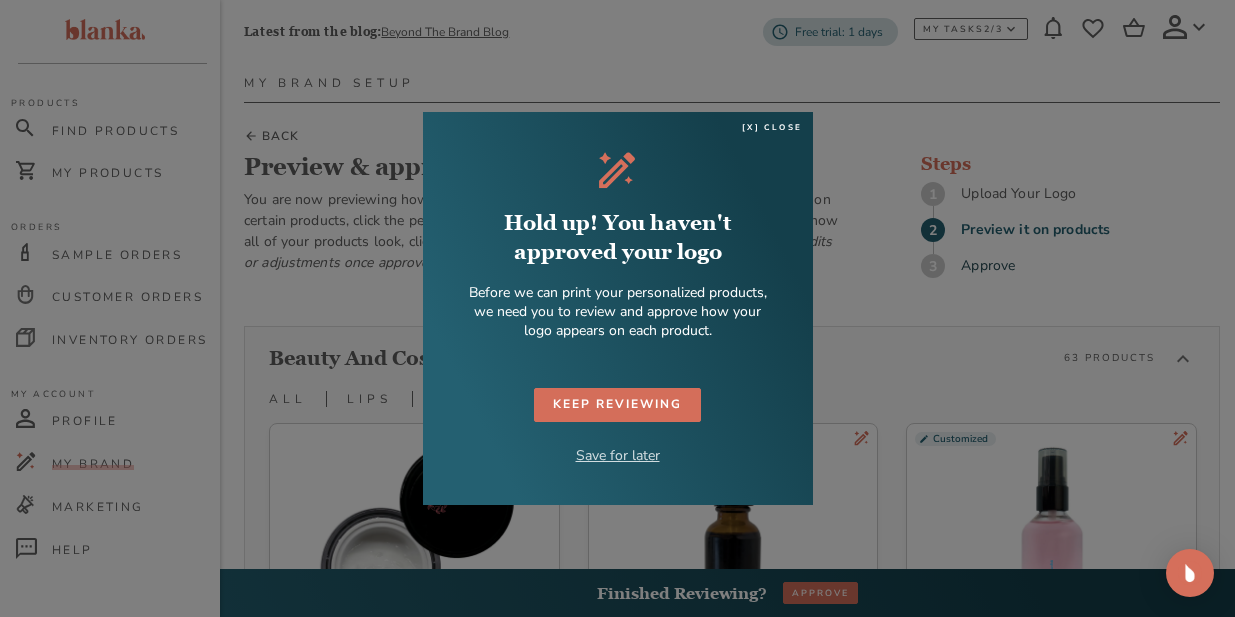 click on "Save for later" at bounding box center (618, 455) 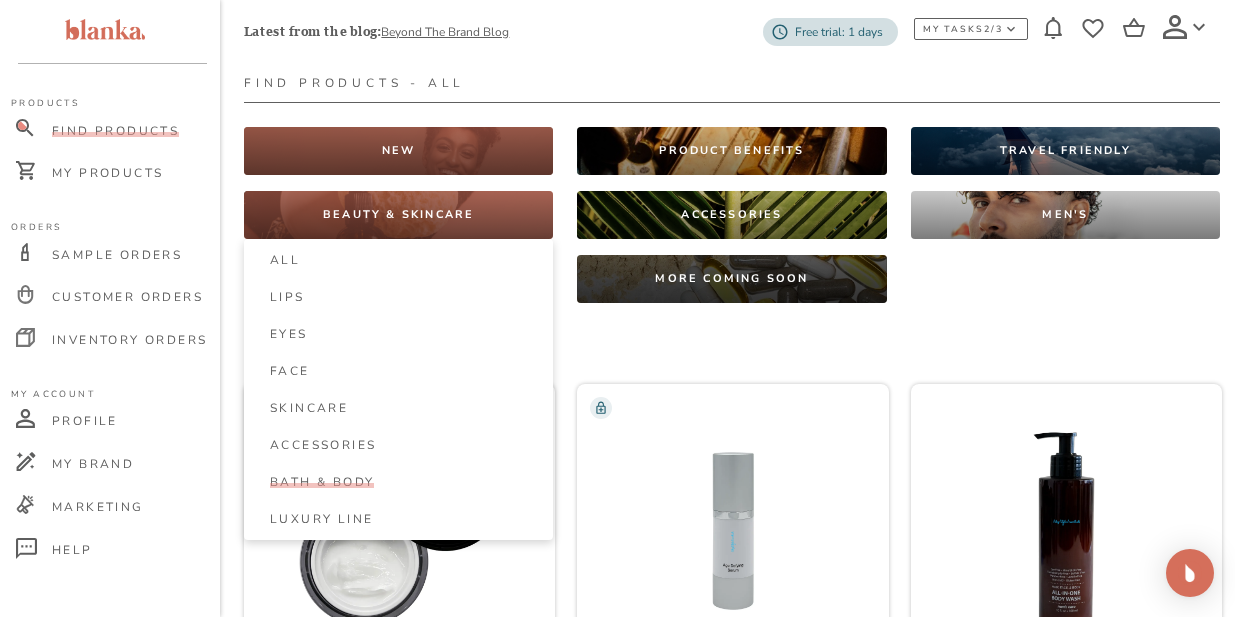 click on "Bath & Body" at bounding box center (322, 482) 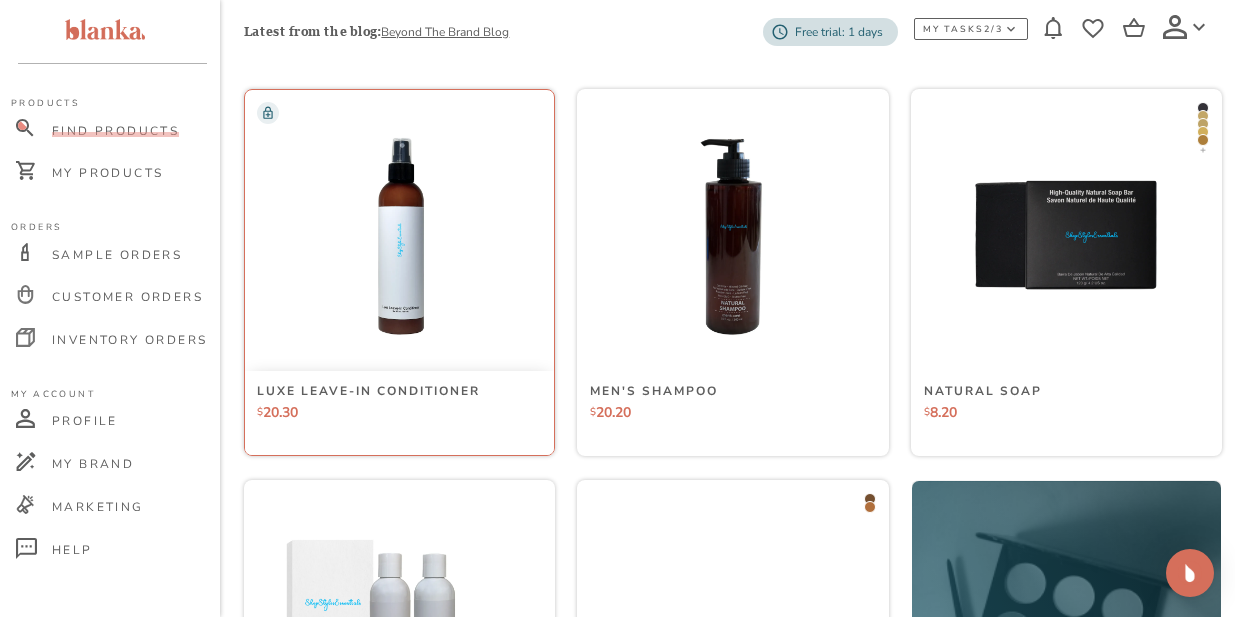 scroll, scrollTop: 328, scrollLeft: 0, axis: vertical 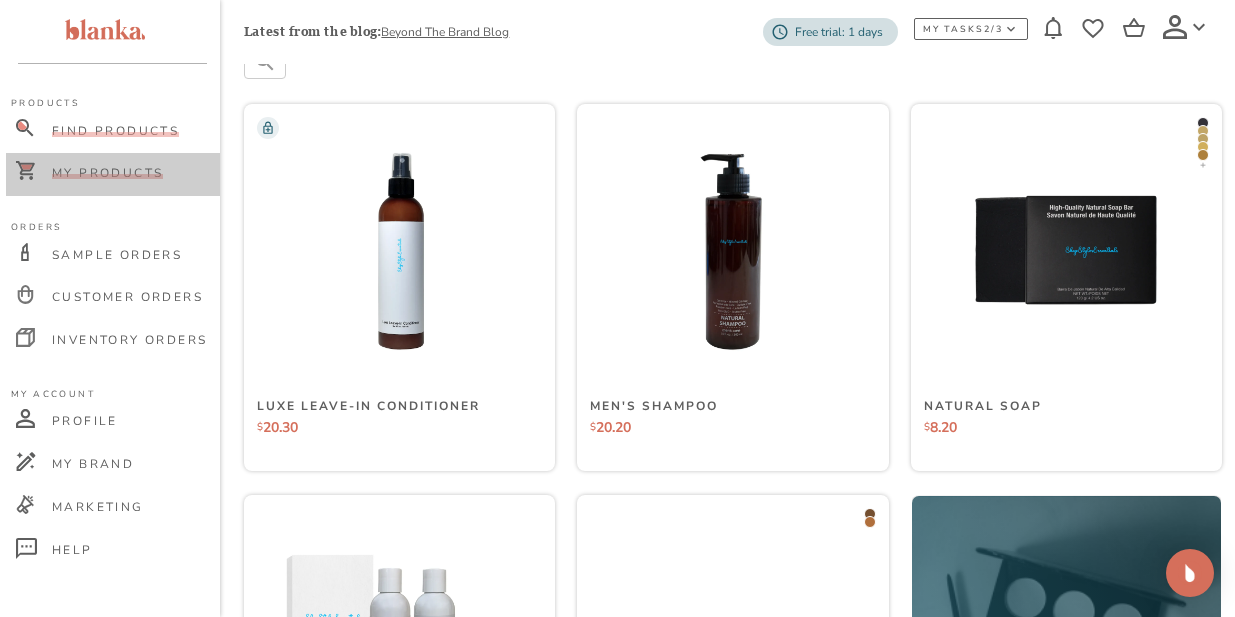 click on "My Products" at bounding box center (107, 173) 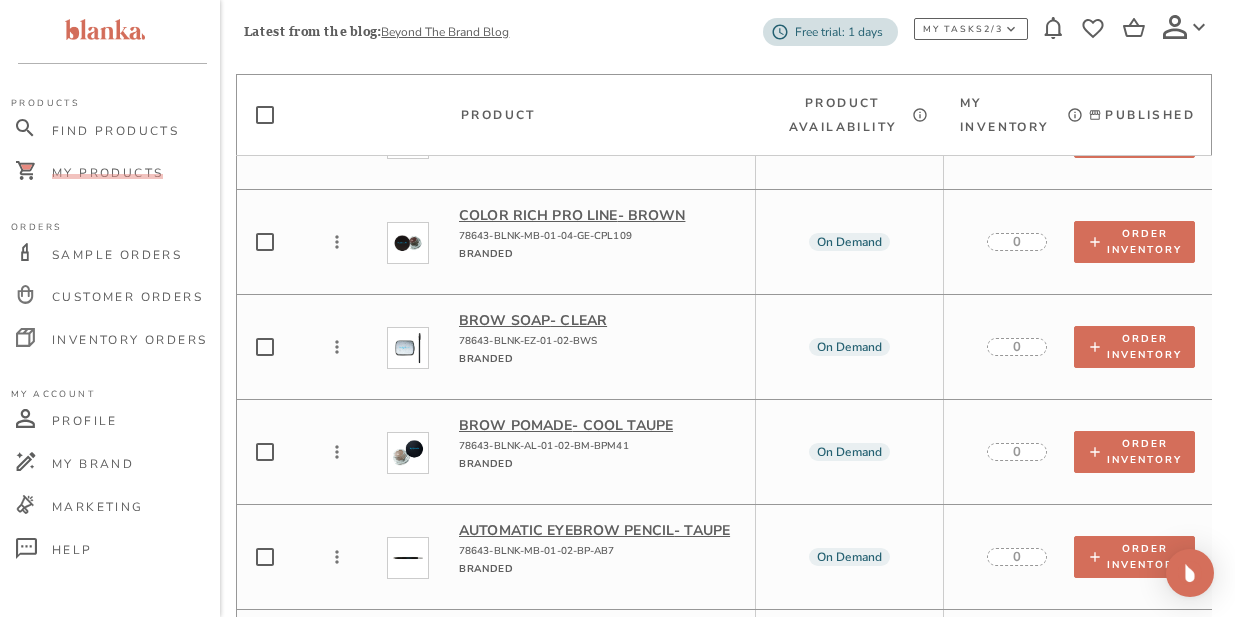 scroll, scrollTop: 1705, scrollLeft: 8, axis: both 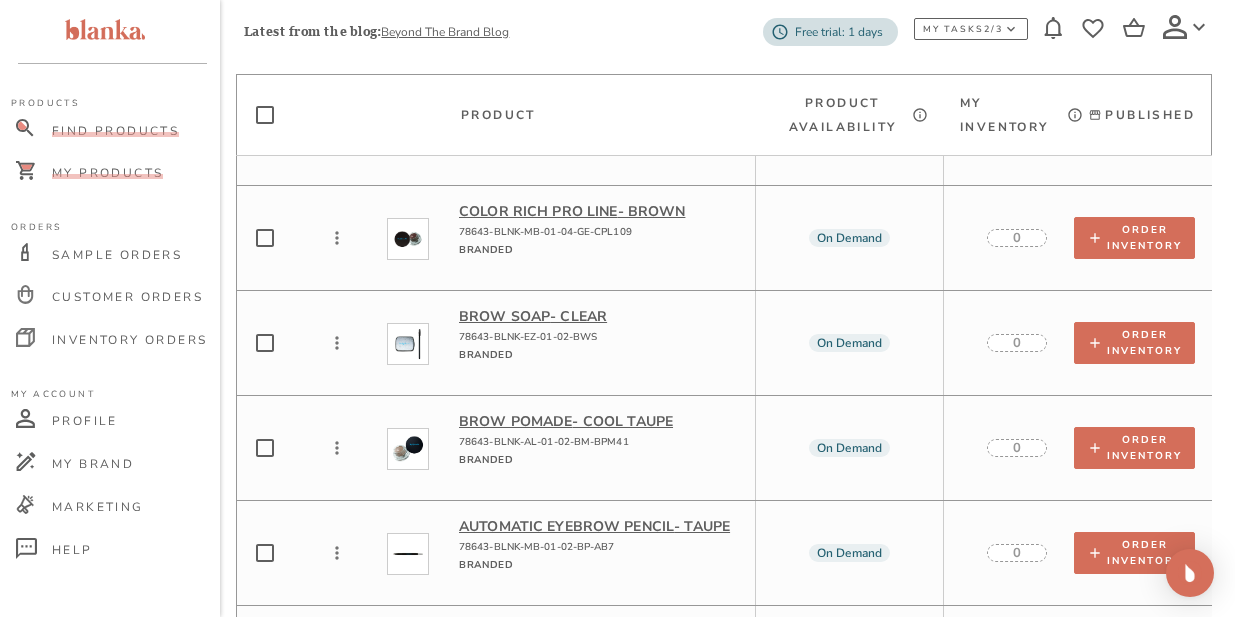 click on "Find Products" at bounding box center (115, 131) 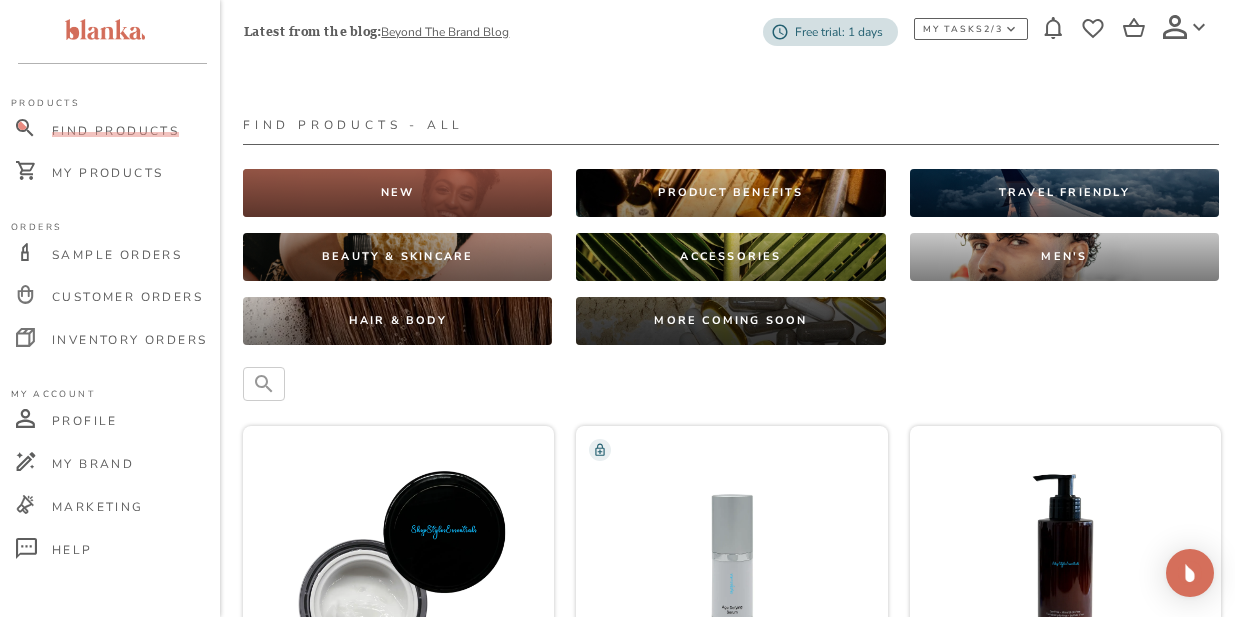 scroll, scrollTop: 0, scrollLeft: 1, axis: horizontal 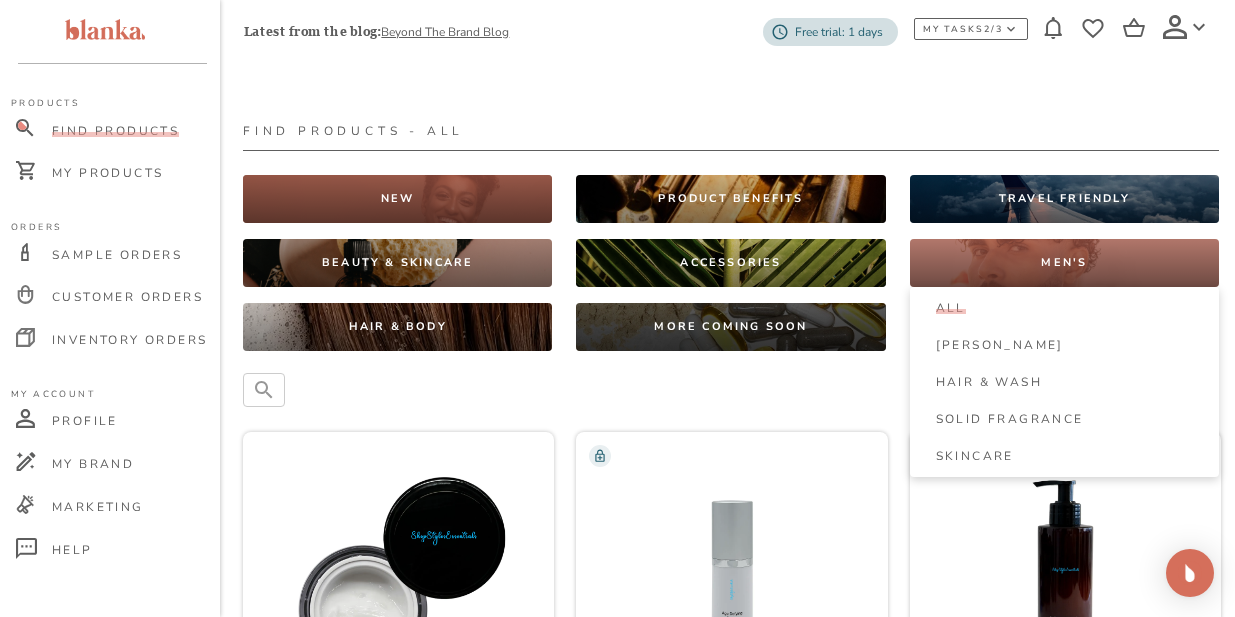 click on "All" at bounding box center (951, 308) 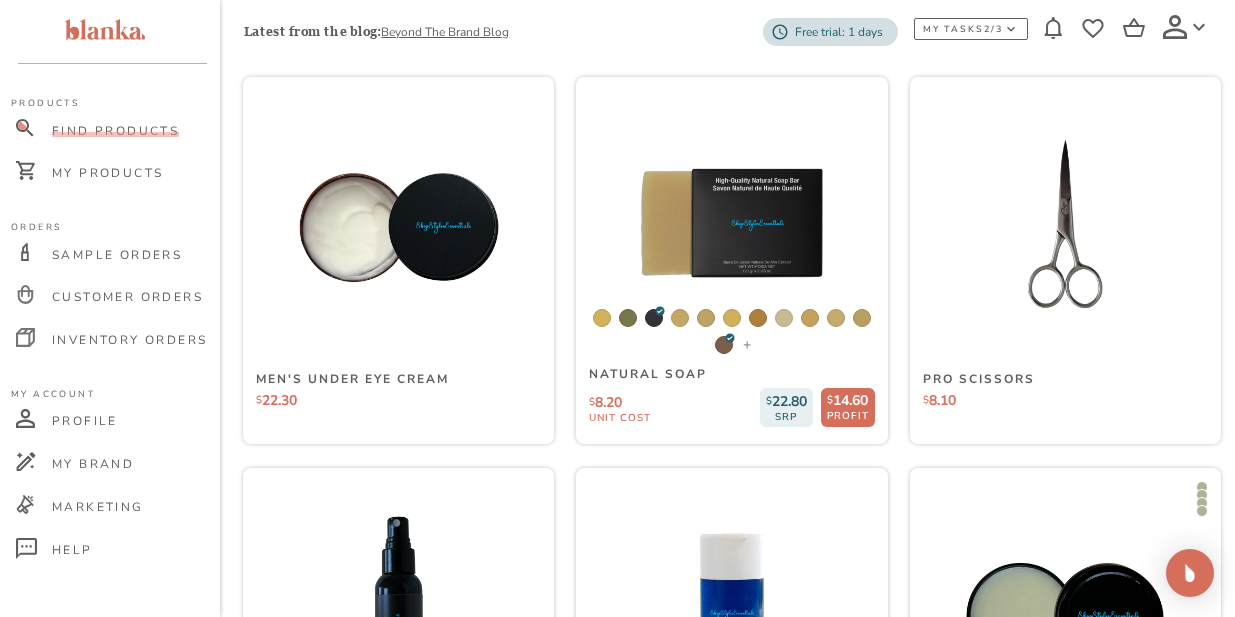 scroll, scrollTop: 1923, scrollLeft: 1, axis: both 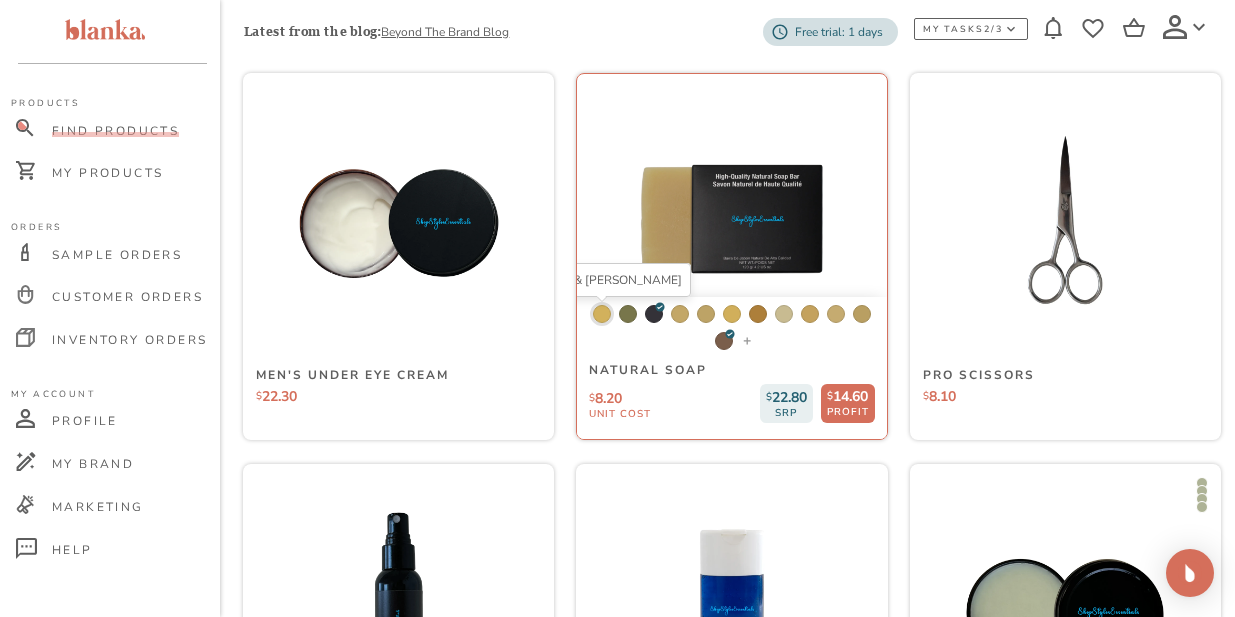 click at bounding box center [602, 314] 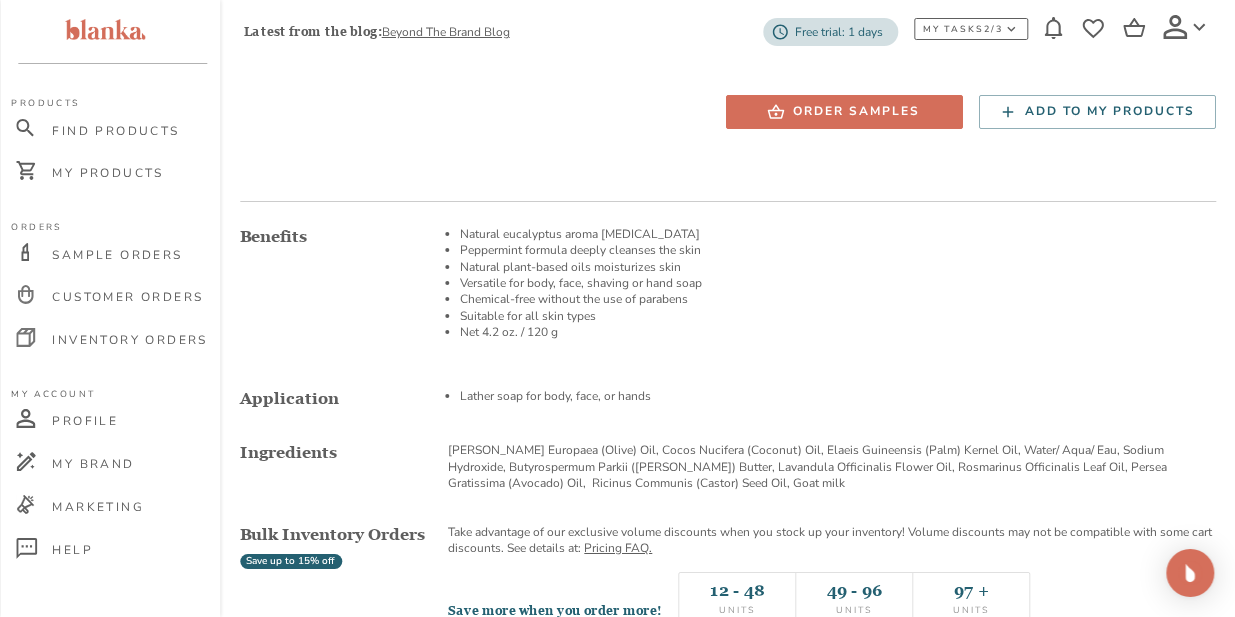 scroll, scrollTop: 623, scrollLeft: 3, axis: both 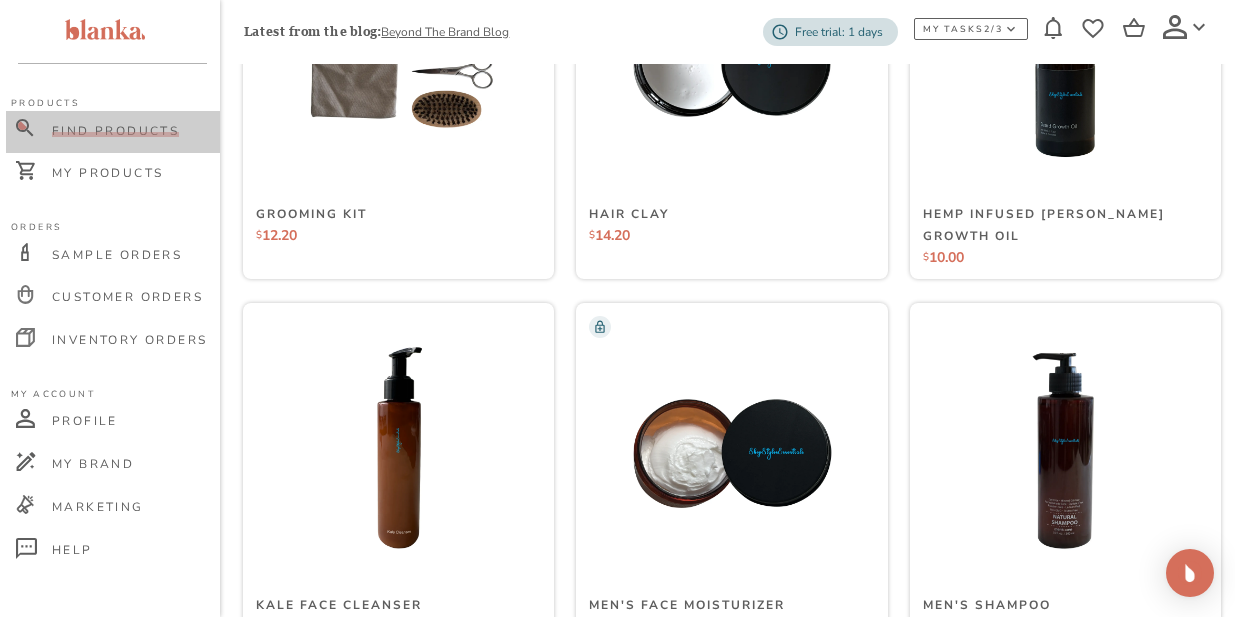 click on "Find Products" at bounding box center (115, 131) 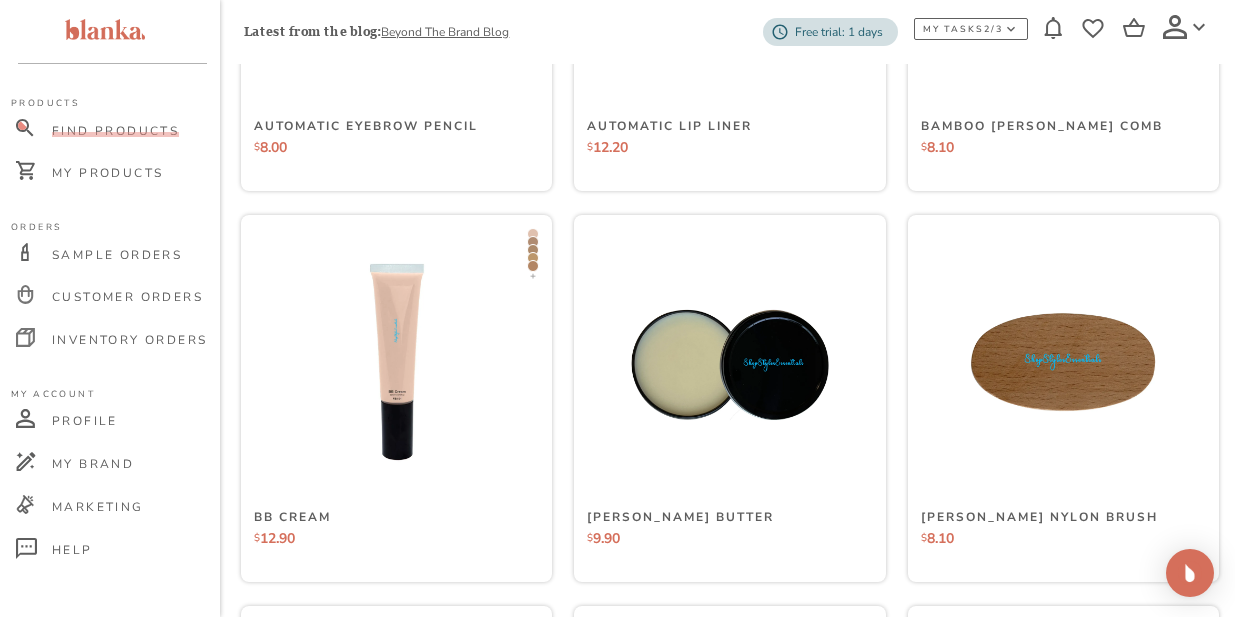 scroll, scrollTop: 1423, scrollLeft: 3, axis: both 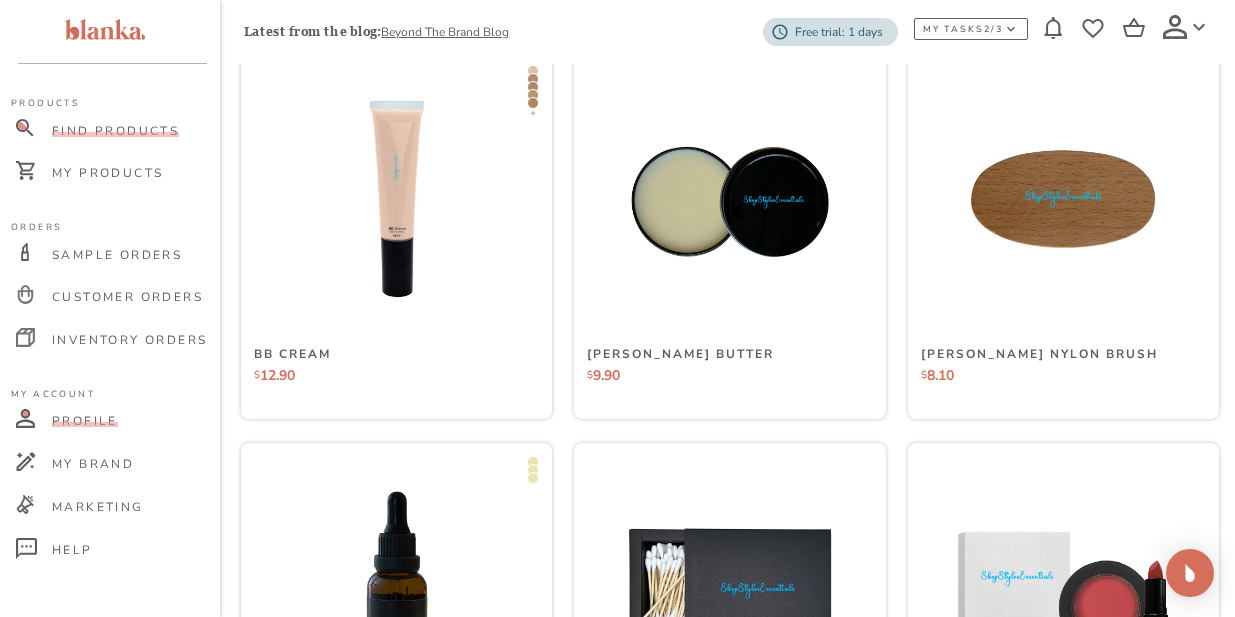 click on "Profile" at bounding box center [85, 421] 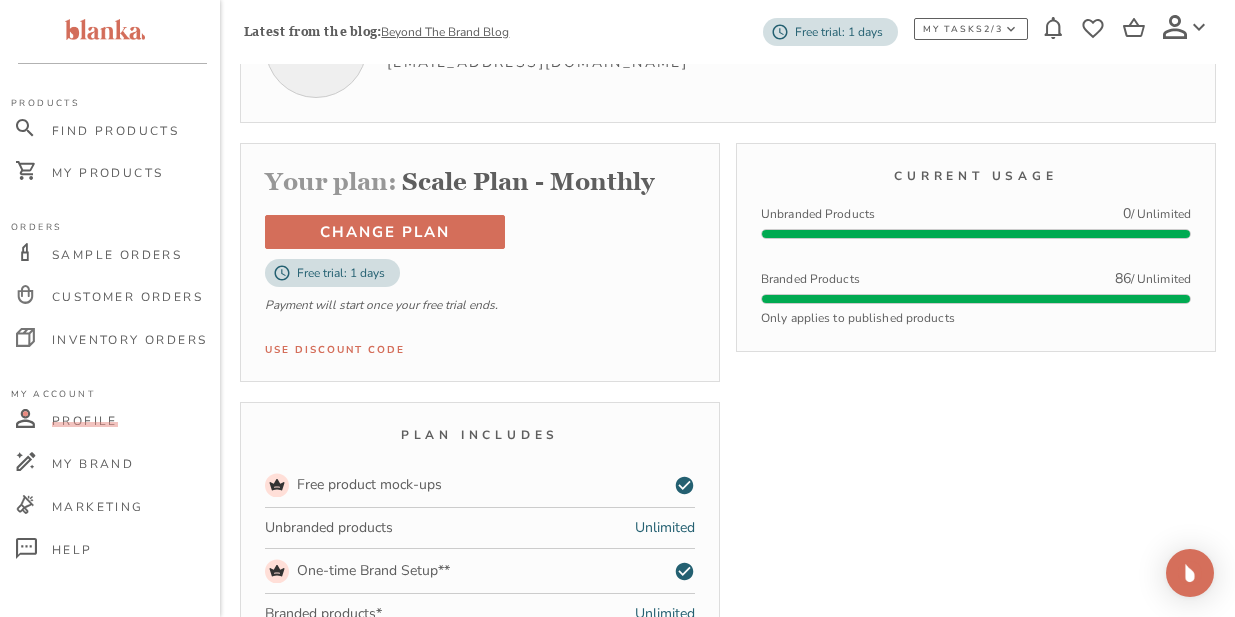 scroll, scrollTop: 249, scrollLeft: 4, axis: both 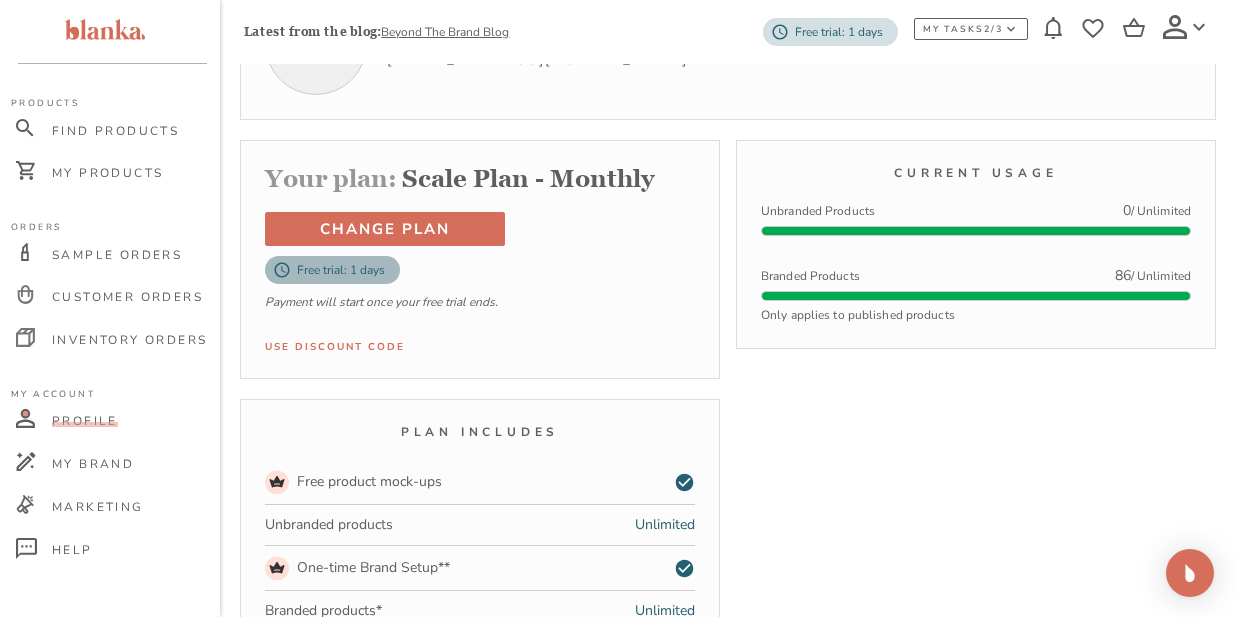 click on "Free trial: 1 days" at bounding box center (341, 270) 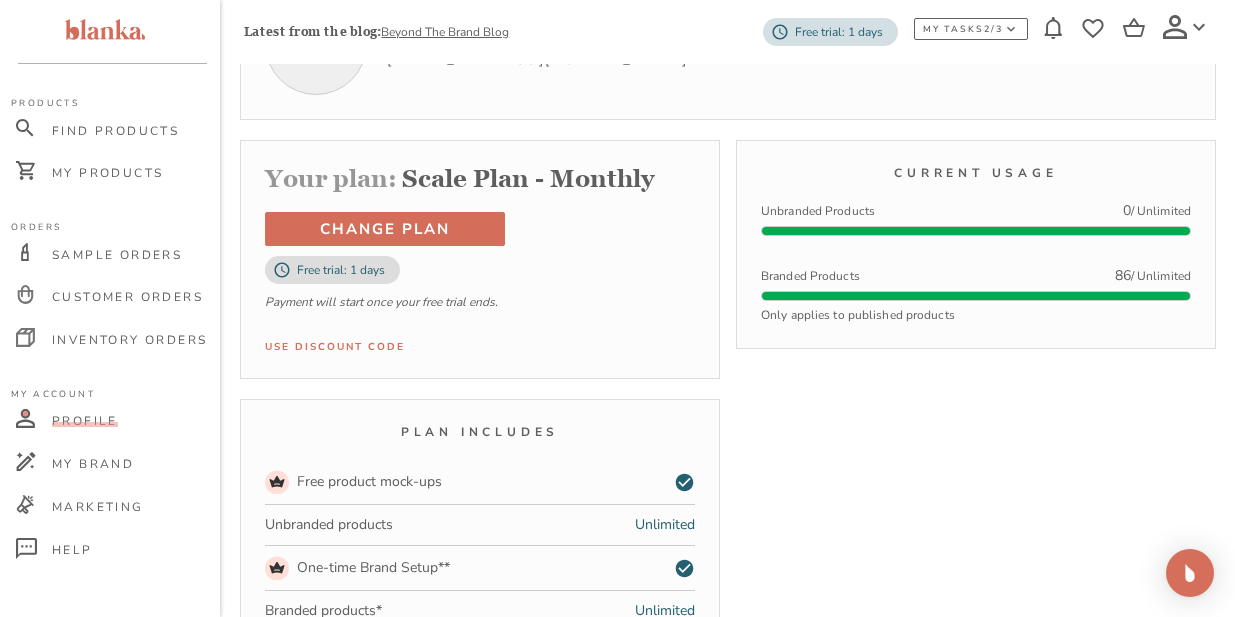 scroll, scrollTop: 249, scrollLeft: 3, axis: both 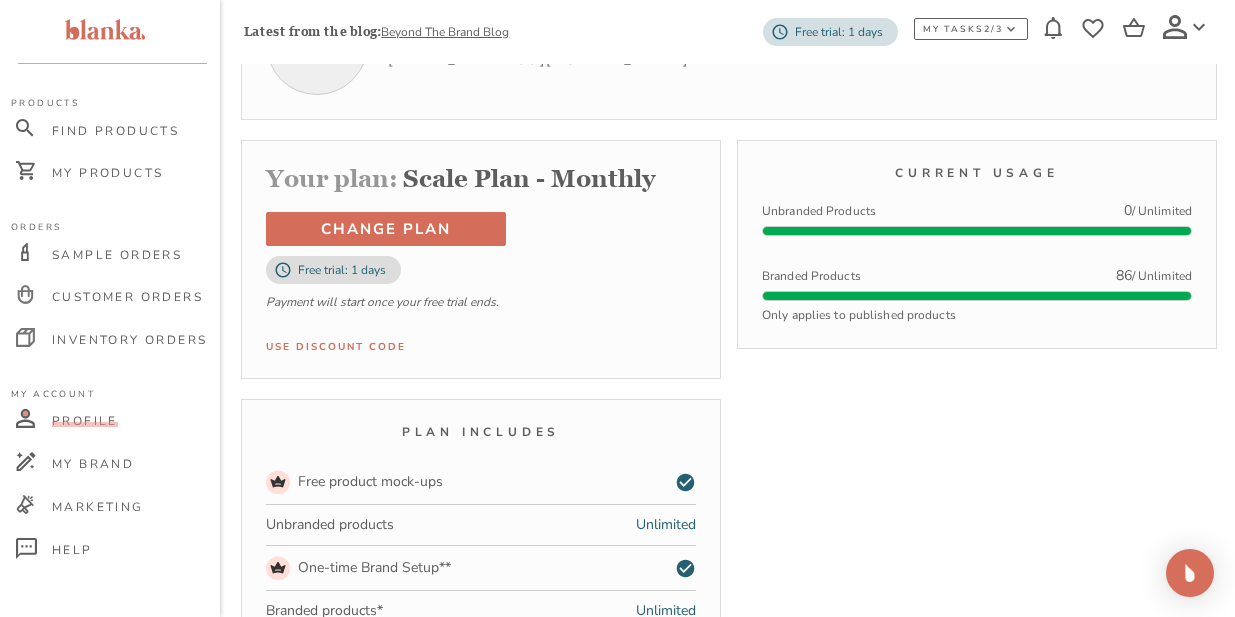 click on "Free trial: 1 days" at bounding box center [342, 270] 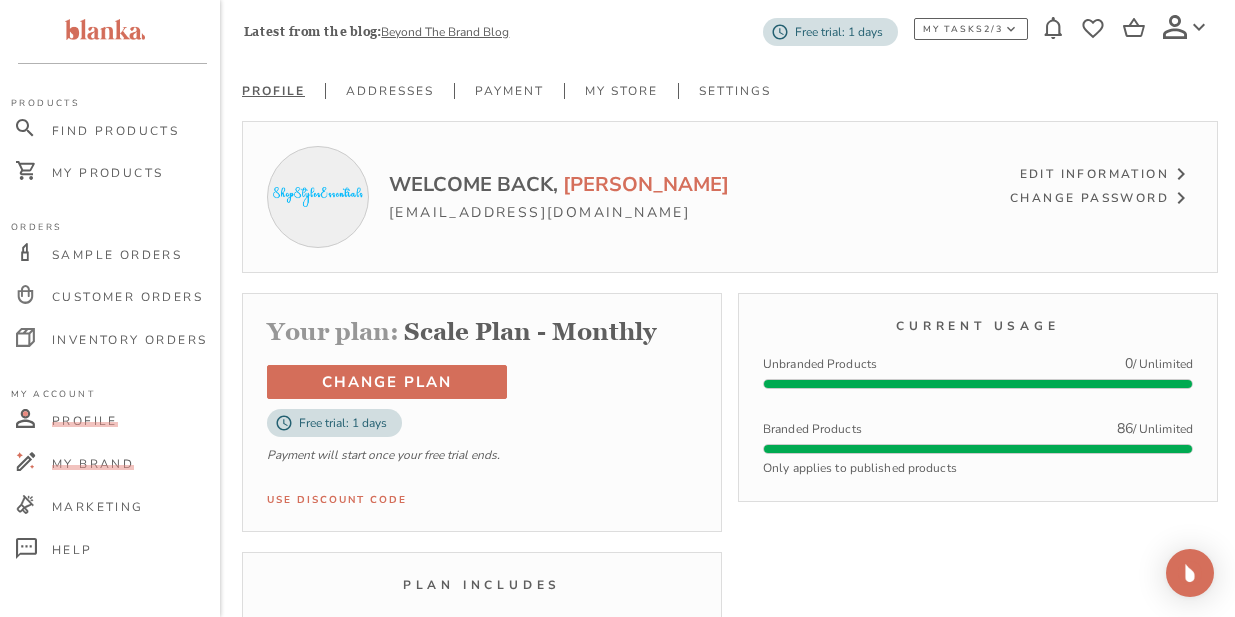 scroll, scrollTop: 105, scrollLeft: 0, axis: vertical 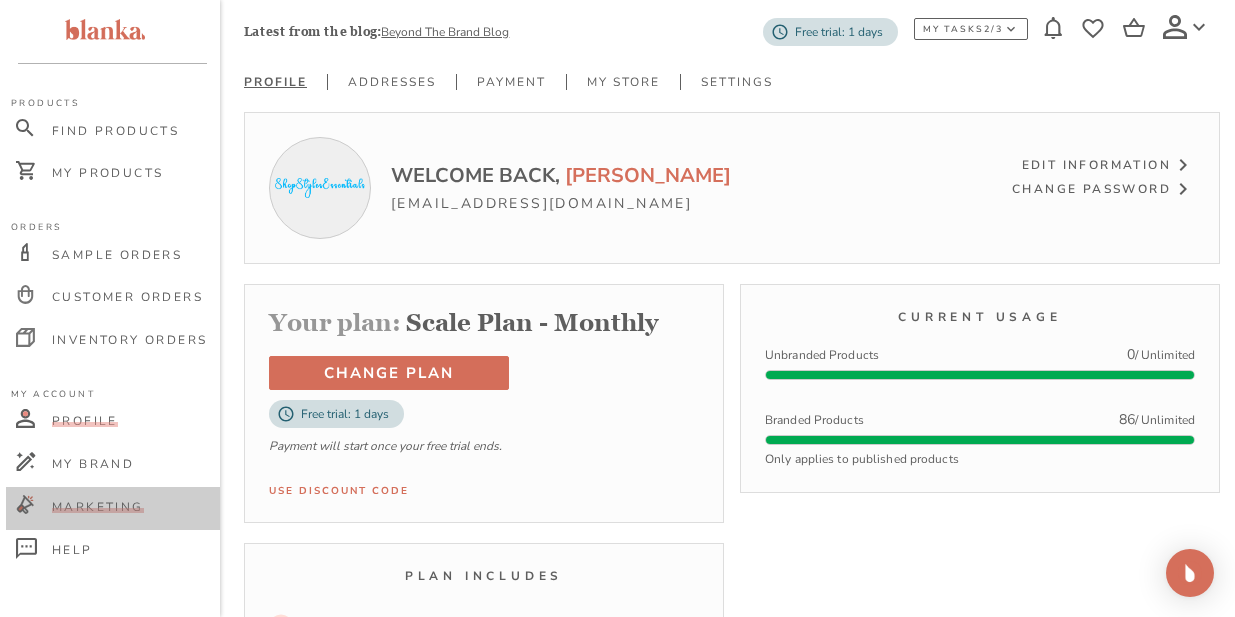 click on "Marketing" at bounding box center (98, 507) 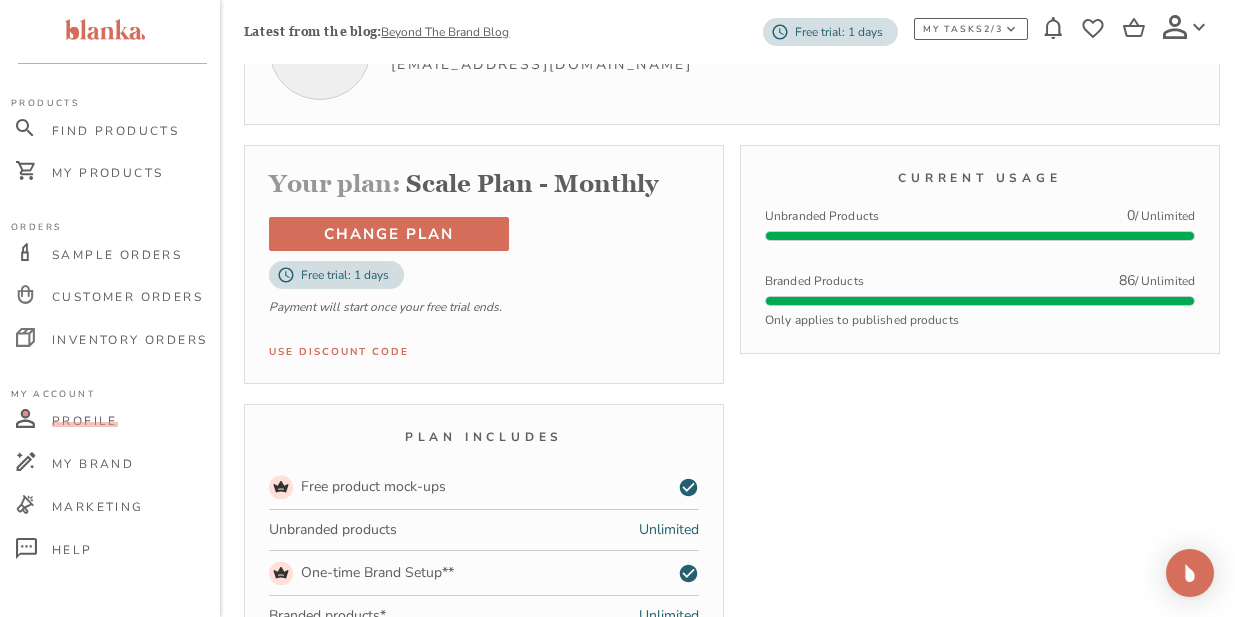 scroll, scrollTop: 233, scrollLeft: 0, axis: vertical 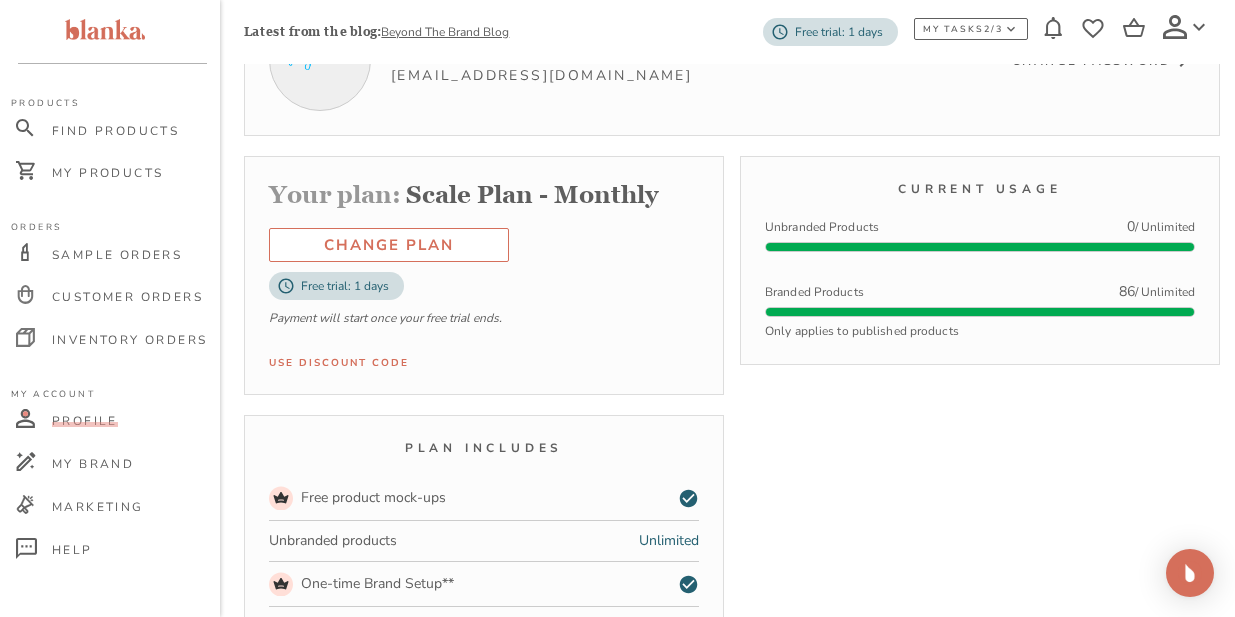 click on "Change Plan" at bounding box center [389, 245] 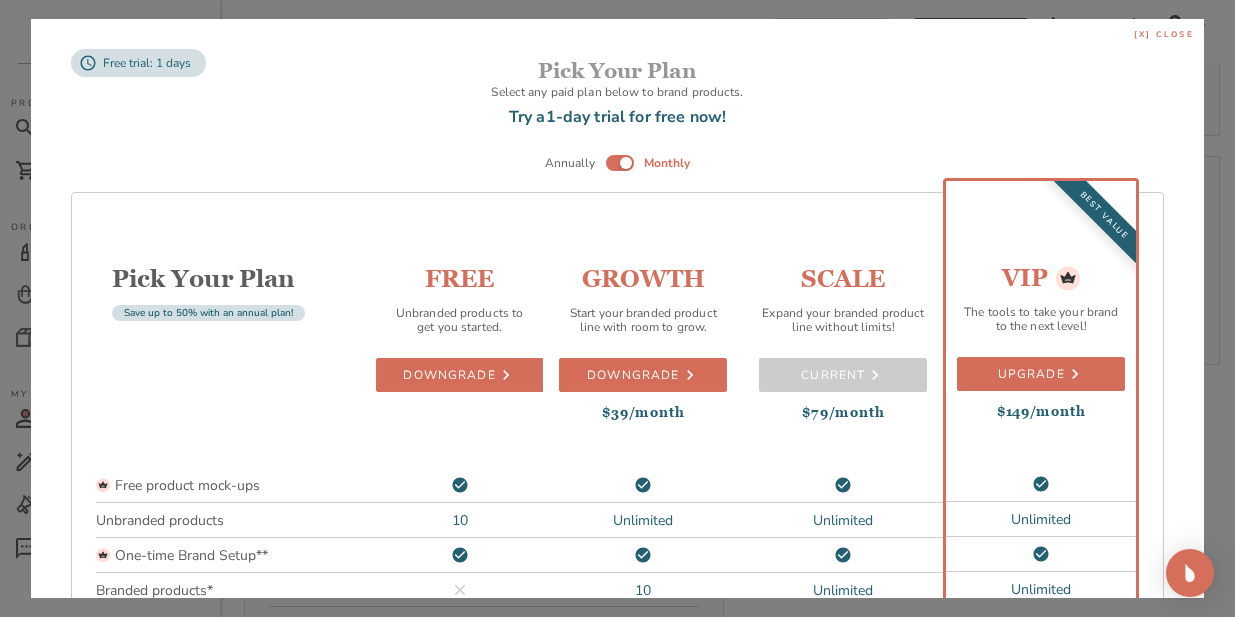 click on "[x] close" at bounding box center (1164, 35) 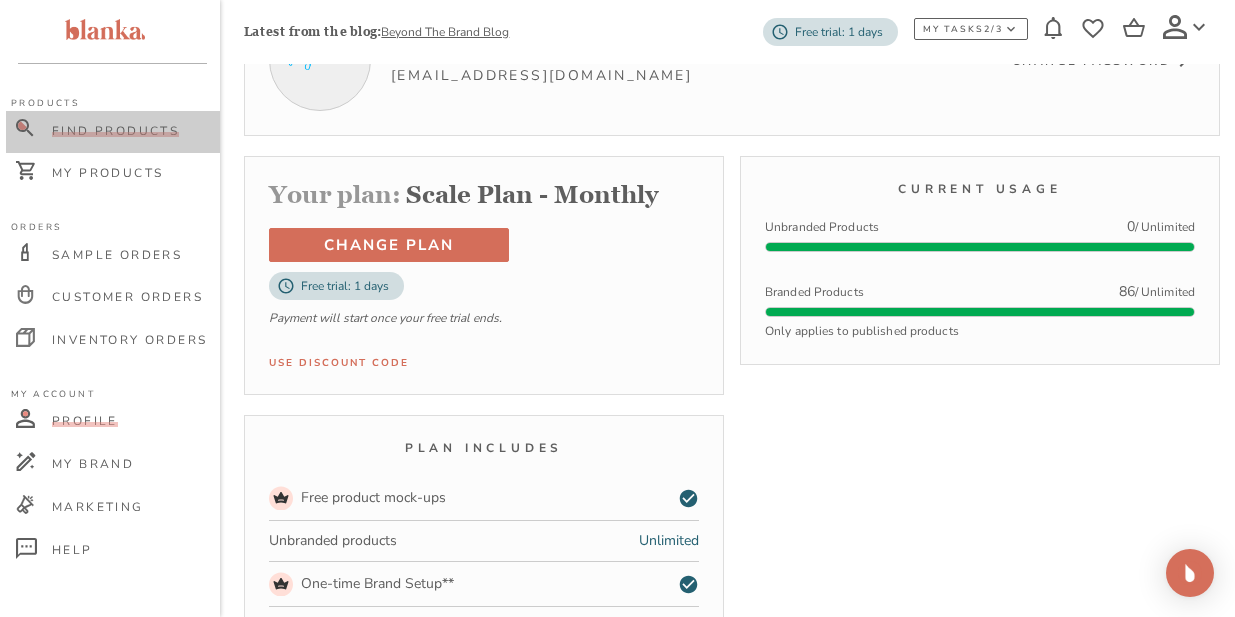 click on "Find Products" at bounding box center (115, 131) 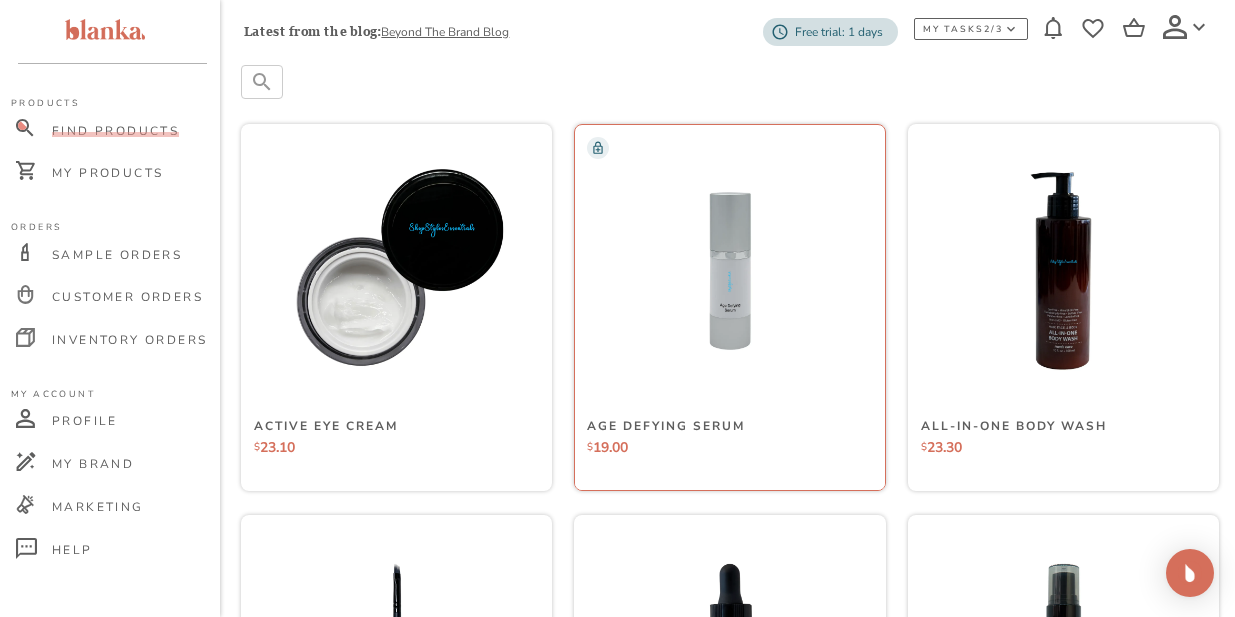 scroll, scrollTop: 313, scrollLeft: 3, axis: both 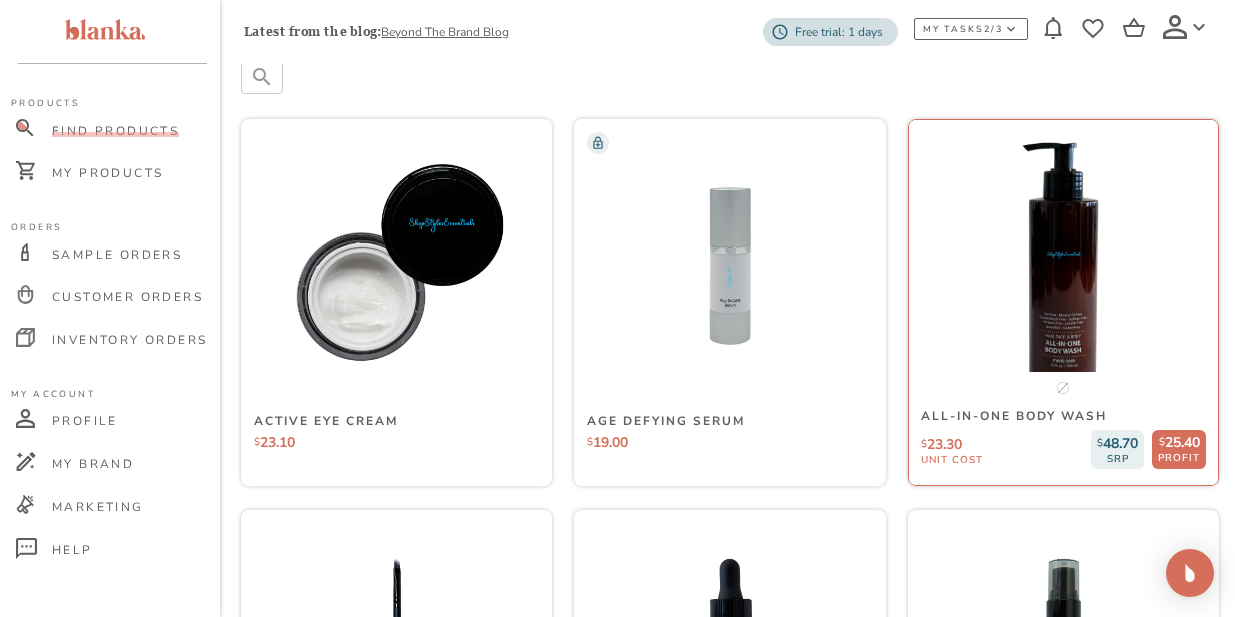 click at bounding box center (1063, 266) 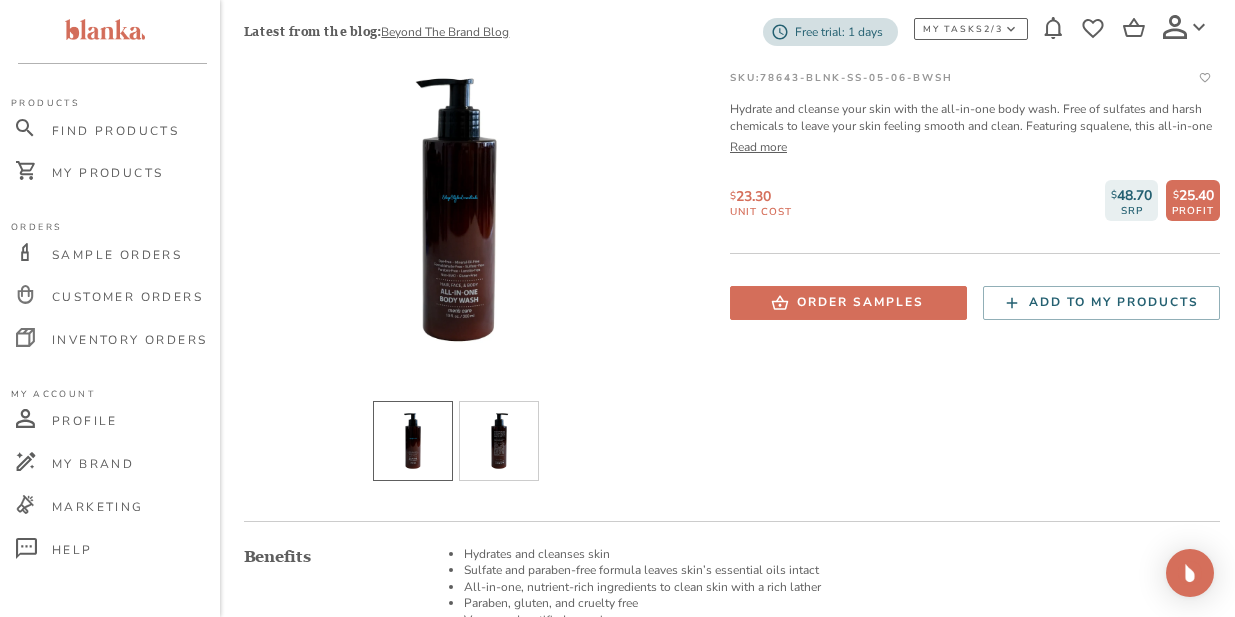 scroll, scrollTop: 167, scrollLeft: 0, axis: vertical 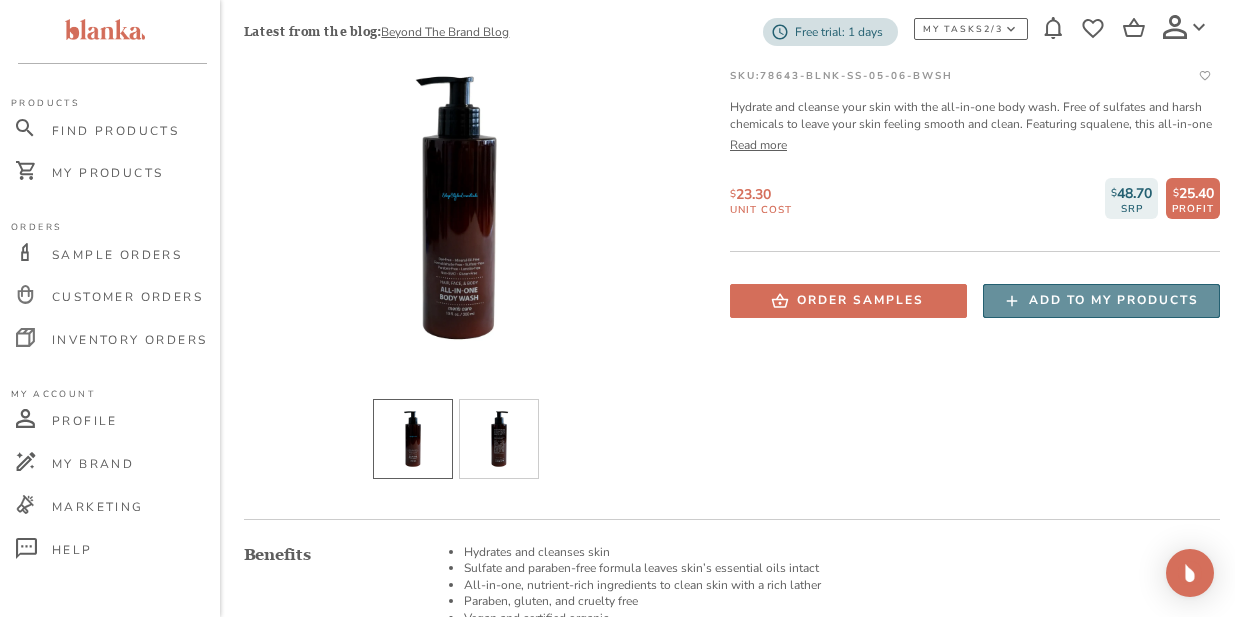 click on "Add to my products" at bounding box center (1114, 300) 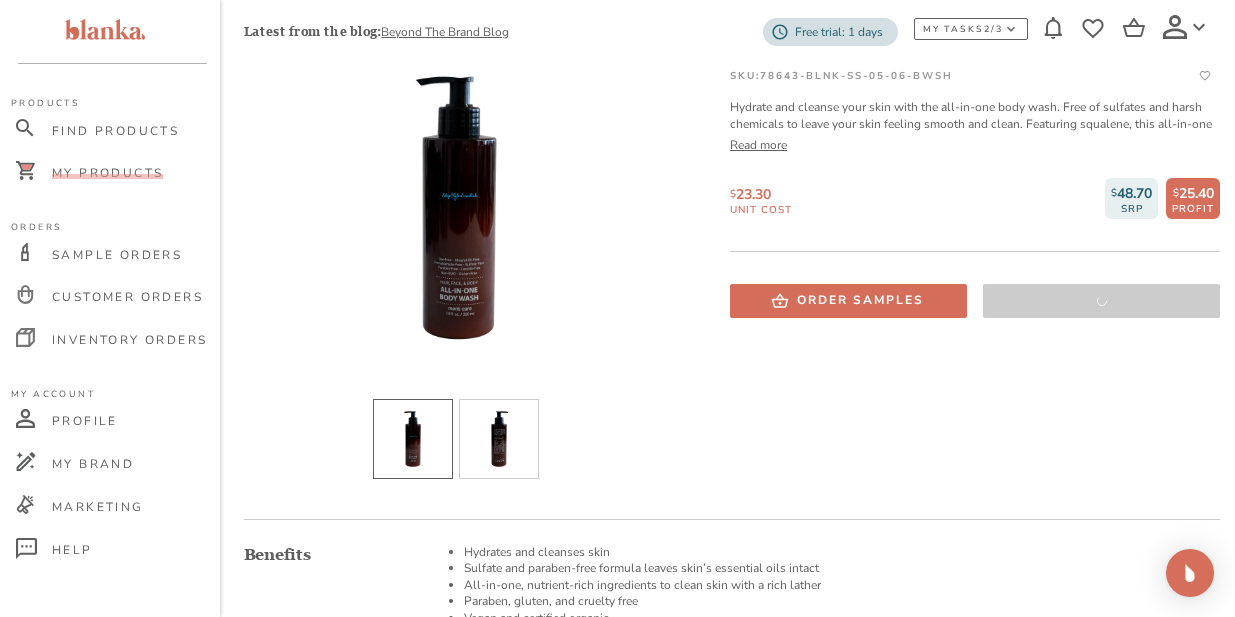 click on "My Products" at bounding box center (107, 173) 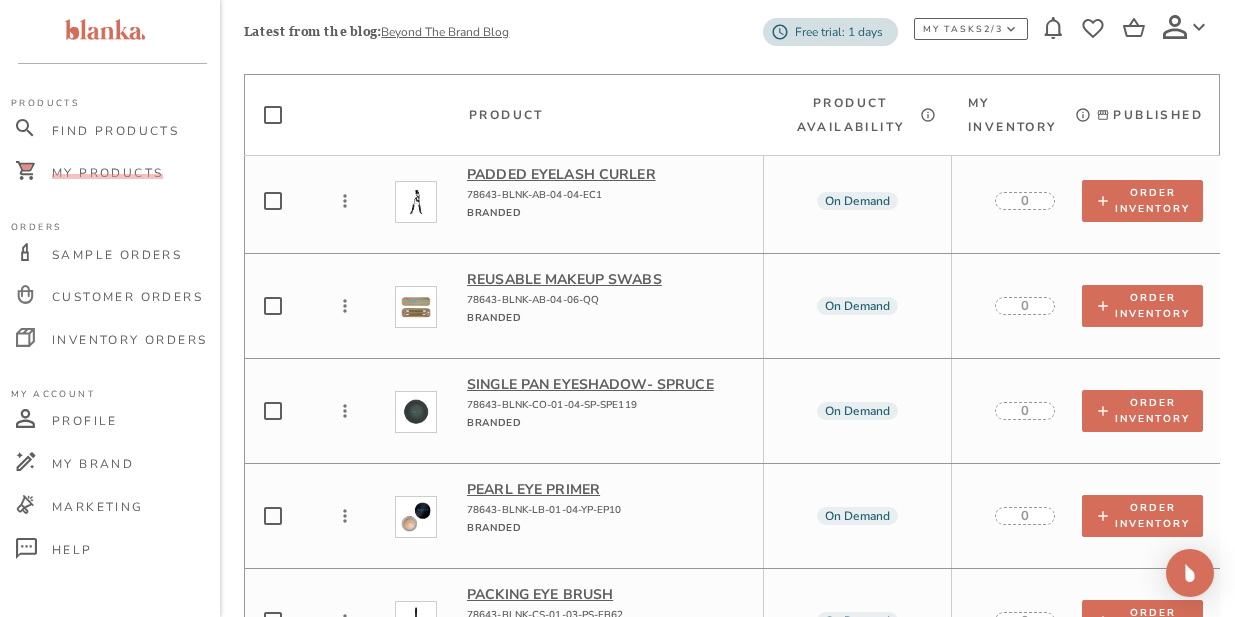scroll, scrollTop: 50, scrollLeft: 0, axis: vertical 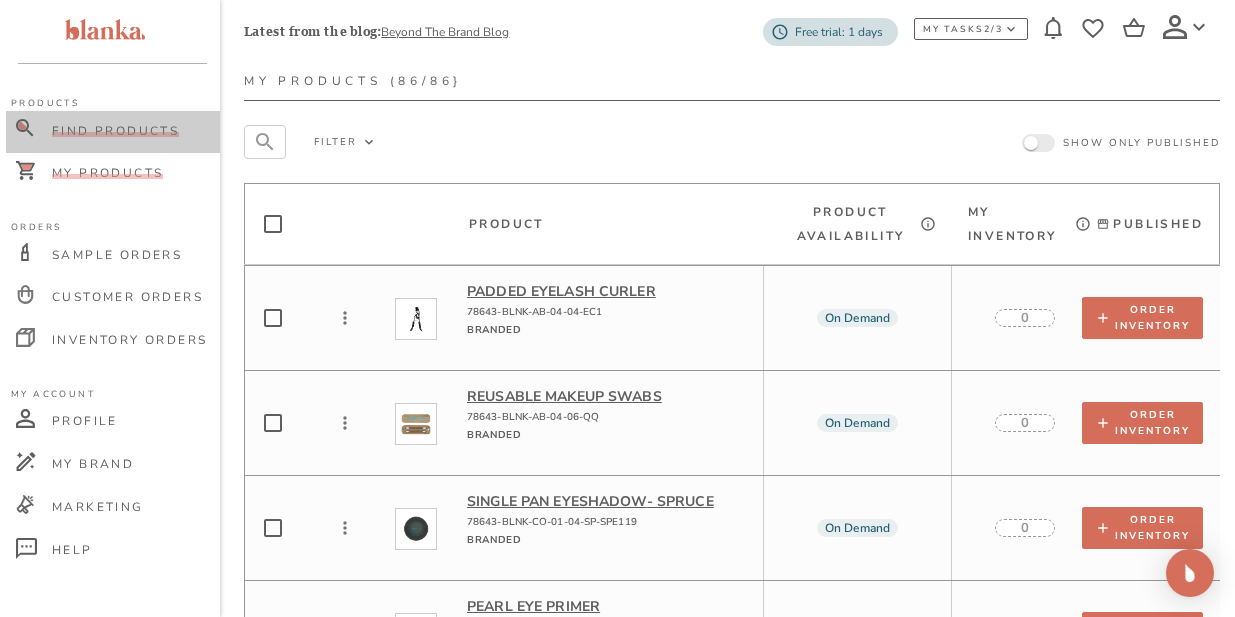 click on "Find Products" at bounding box center (115, 131) 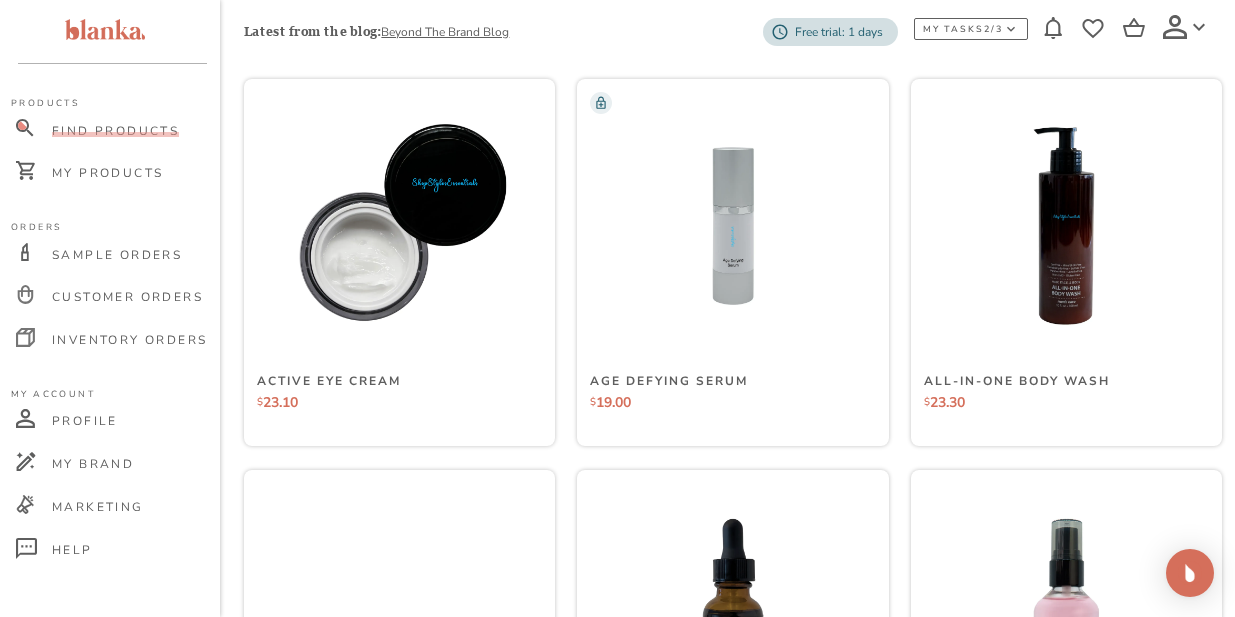 scroll, scrollTop: 356, scrollLeft: 0, axis: vertical 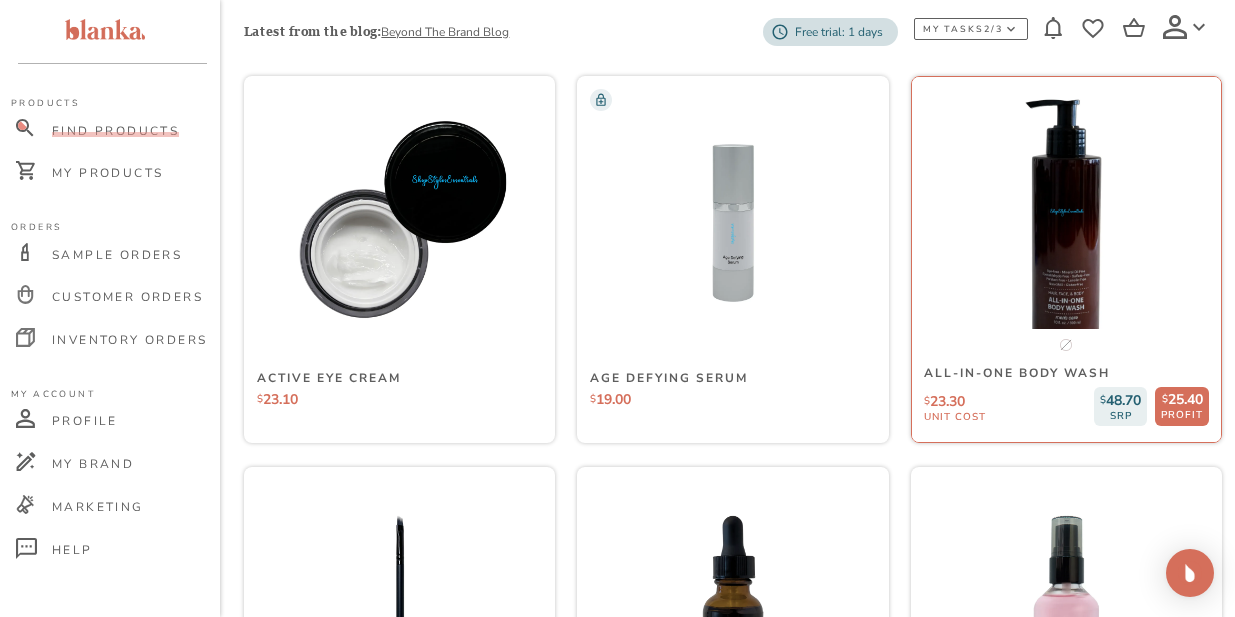 click at bounding box center [1066, 223] 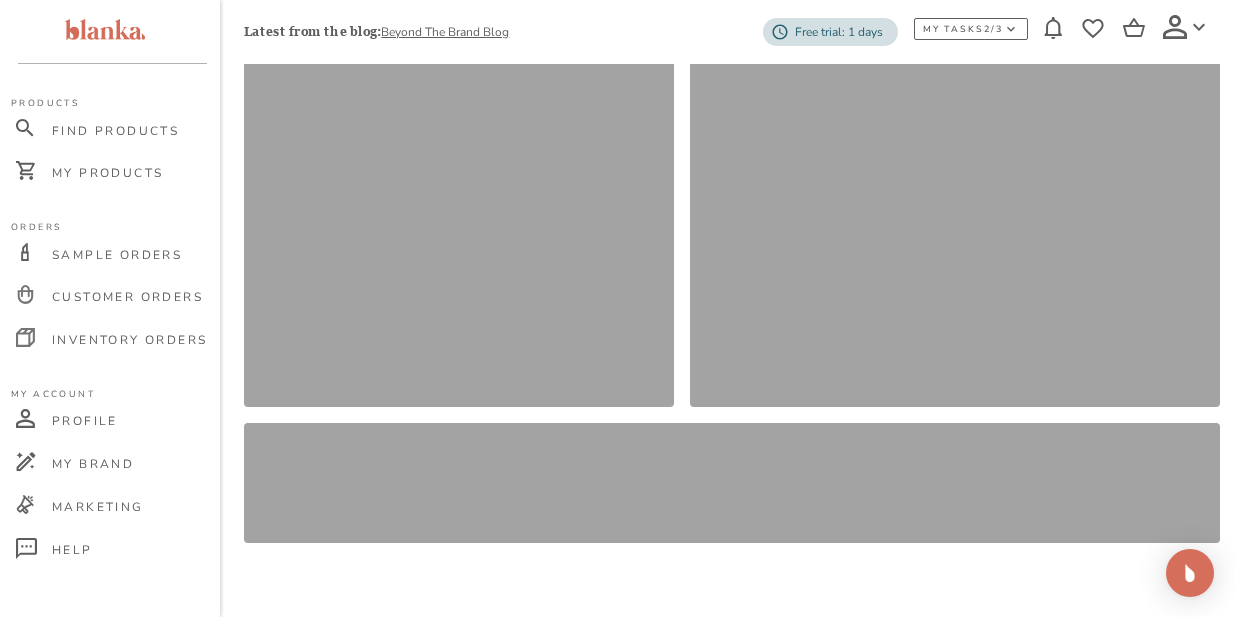 scroll, scrollTop: 0, scrollLeft: 0, axis: both 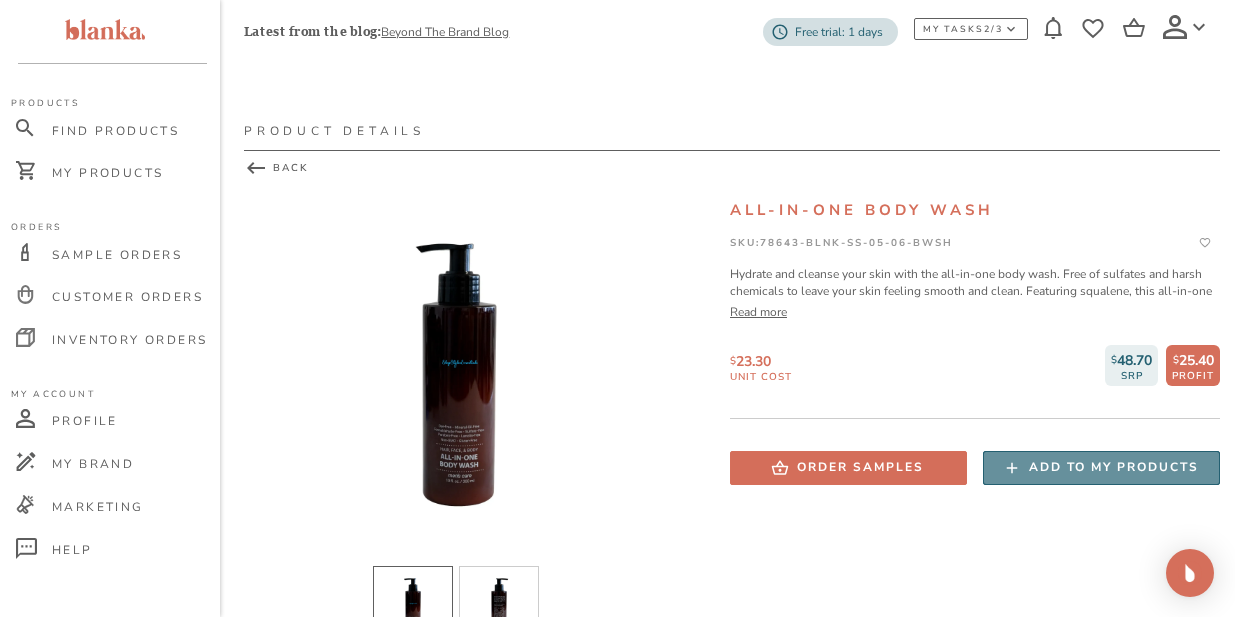 click on "Add to my products" at bounding box center (1114, 467) 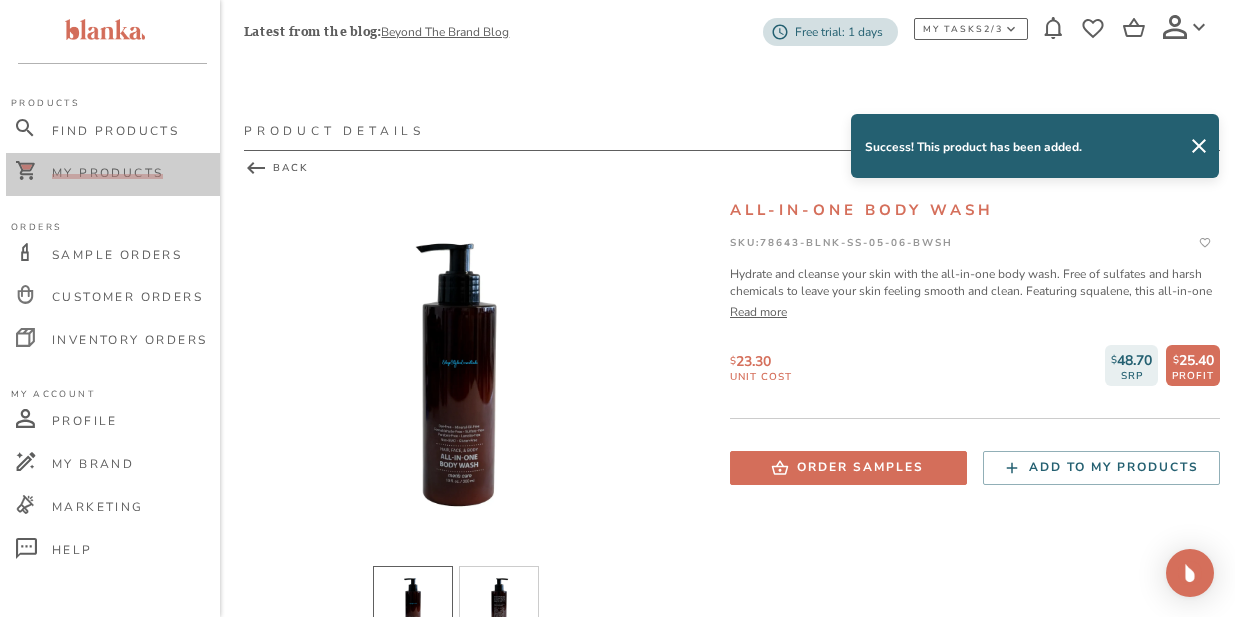 click on "My Products" at bounding box center (107, 173) 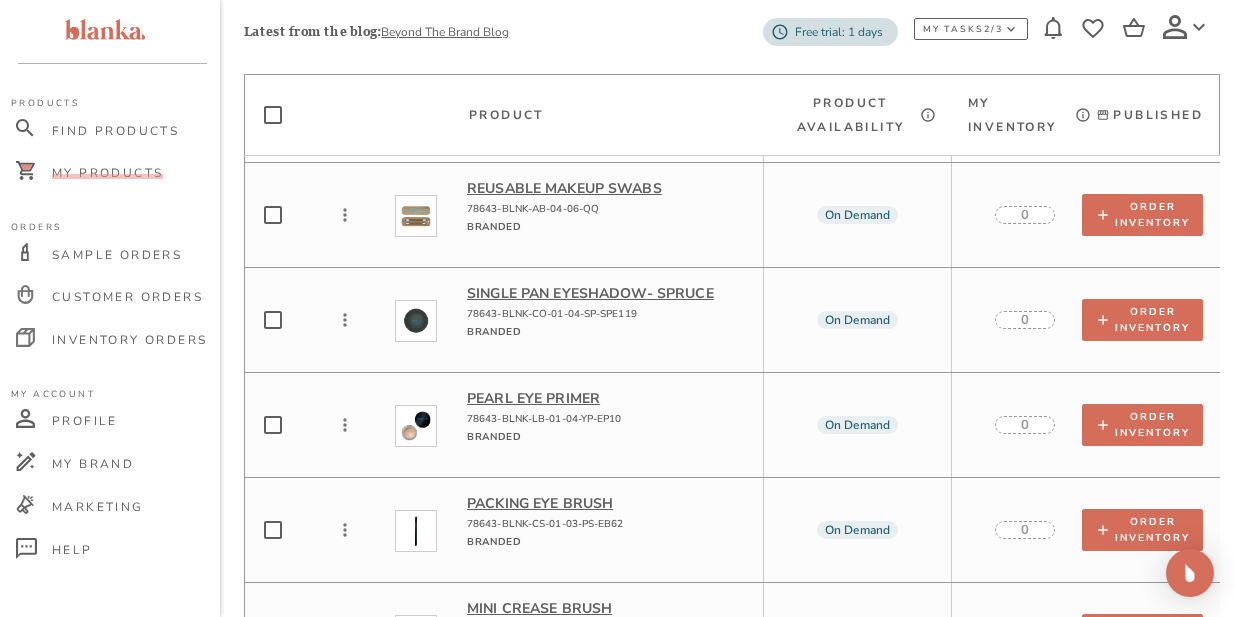 scroll, scrollTop: 0, scrollLeft: 0, axis: both 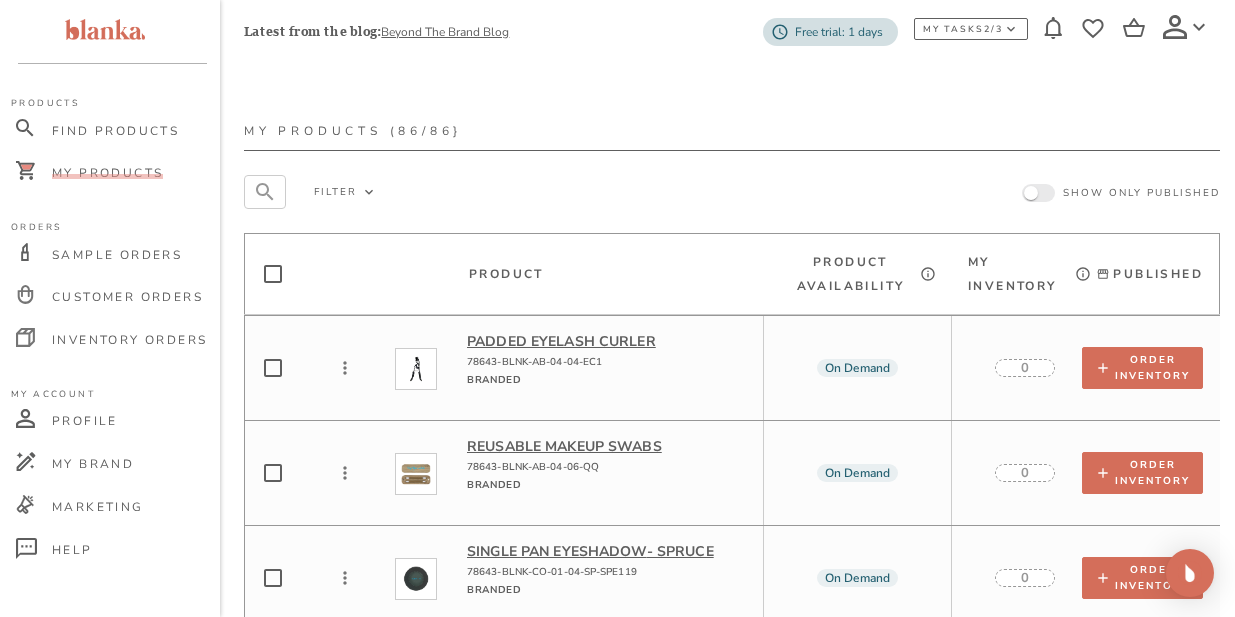 click on "My Products" at bounding box center [107, 173] 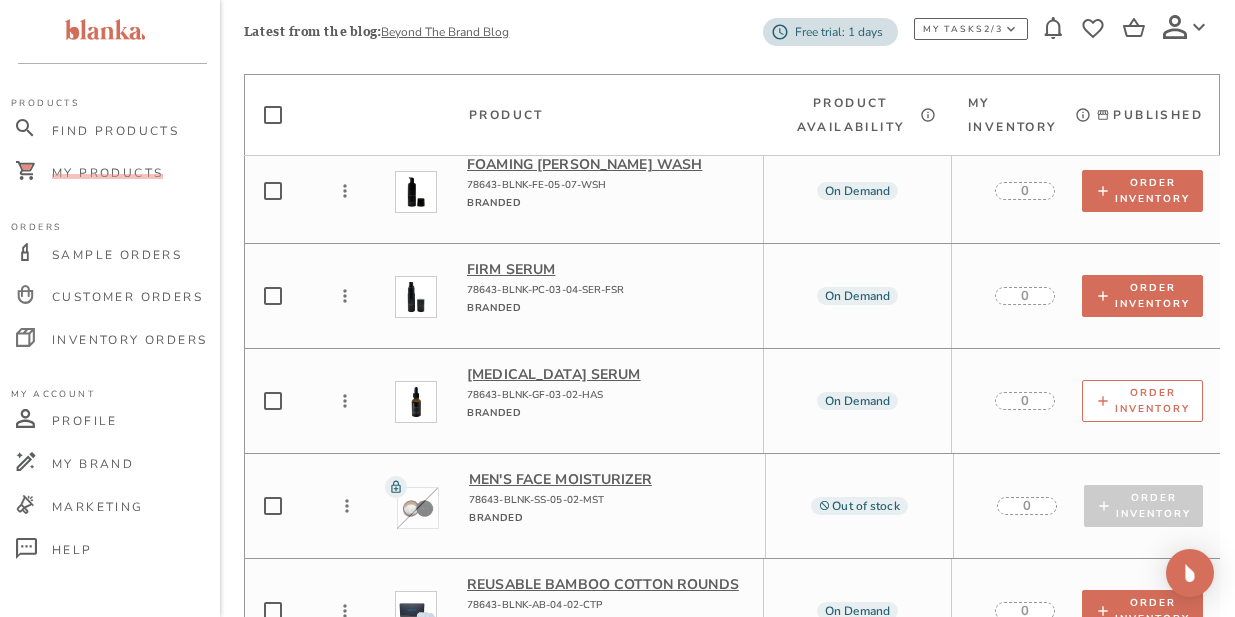 scroll, scrollTop: 5227, scrollLeft: 0, axis: vertical 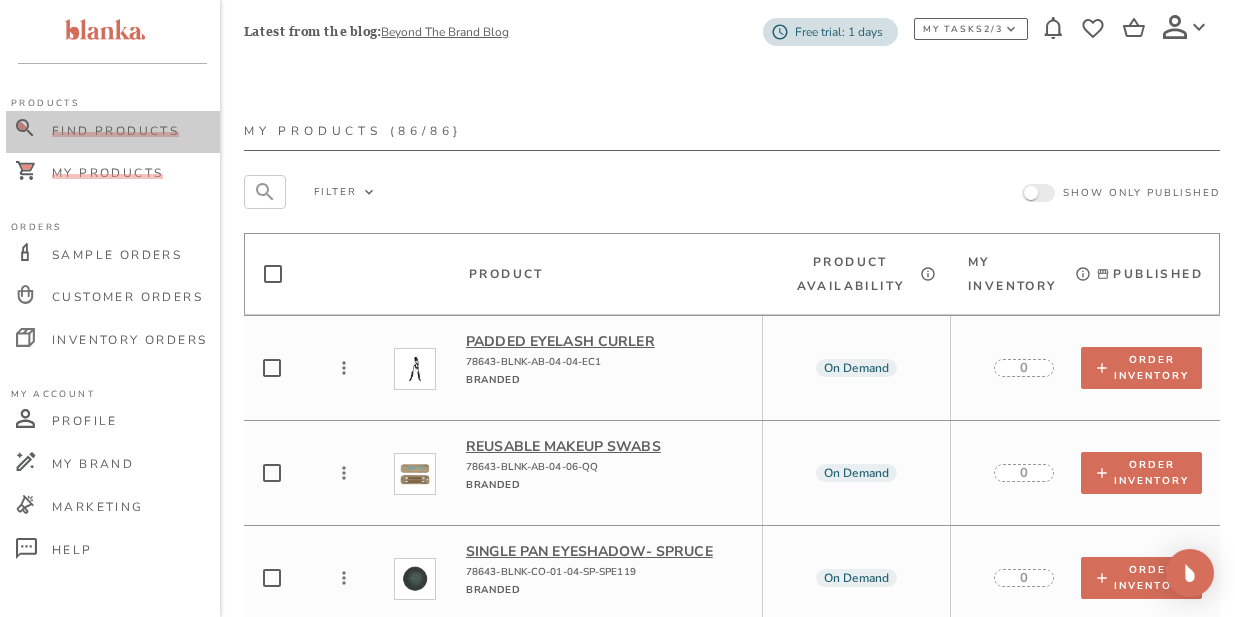 click on "Find Products" at bounding box center (115, 131) 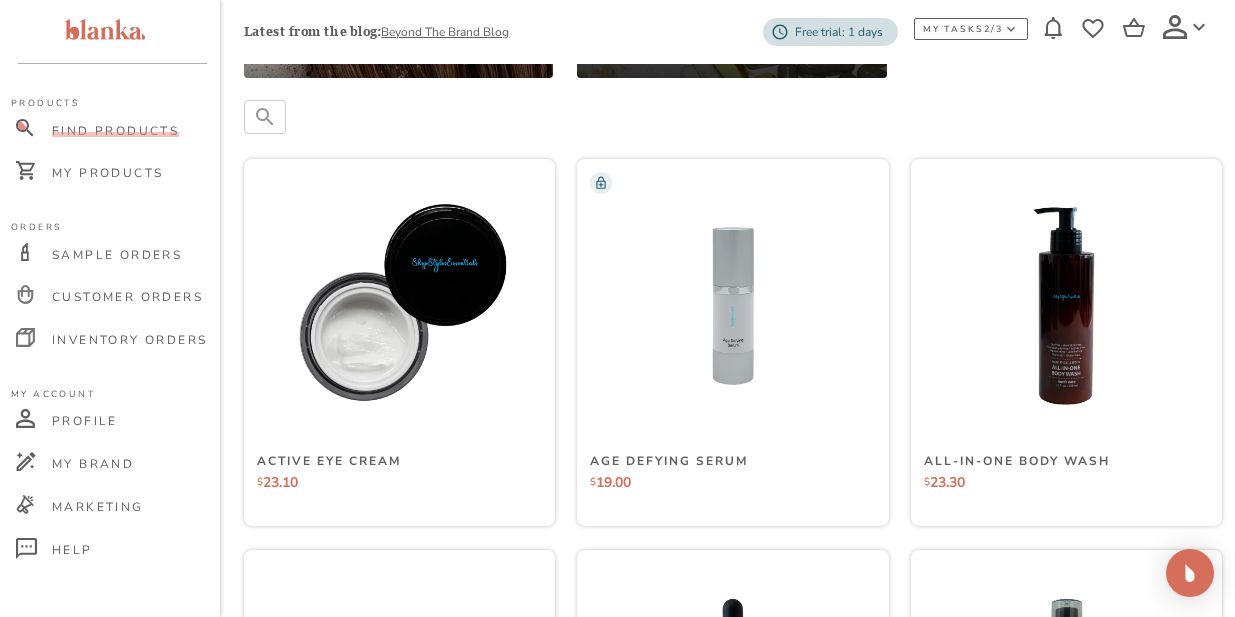 scroll, scrollTop: 310, scrollLeft: 0, axis: vertical 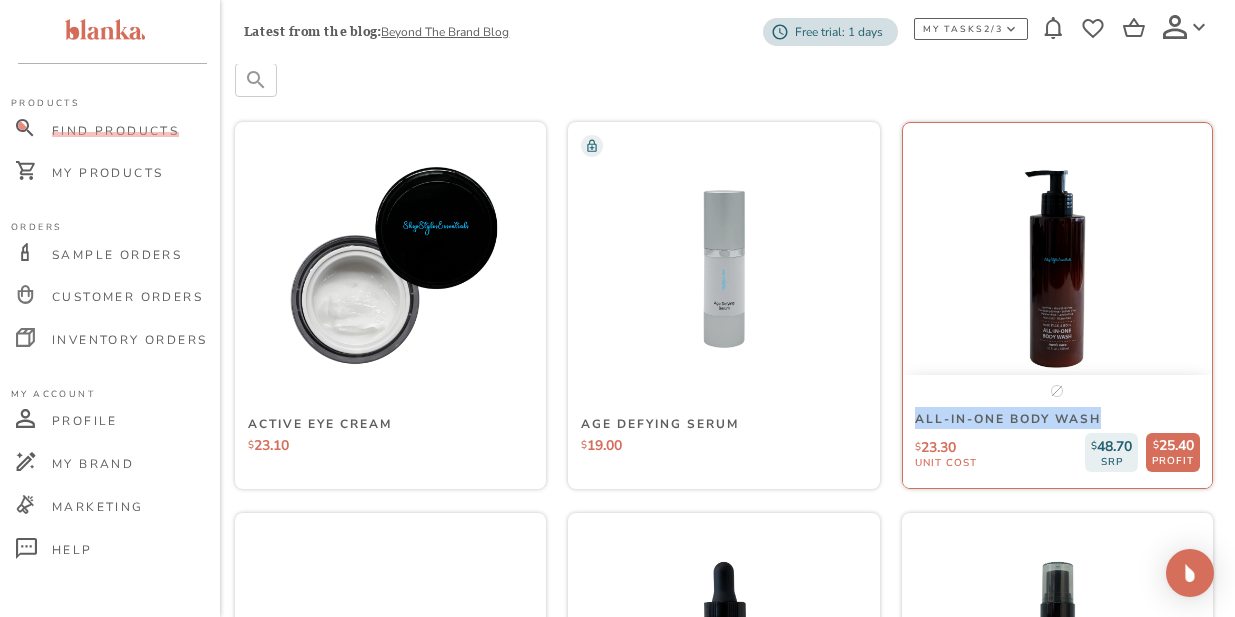 drag, startPoint x: 927, startPoint y: 417, endPoint x: 1159, endPoint y: 417, distance: 232 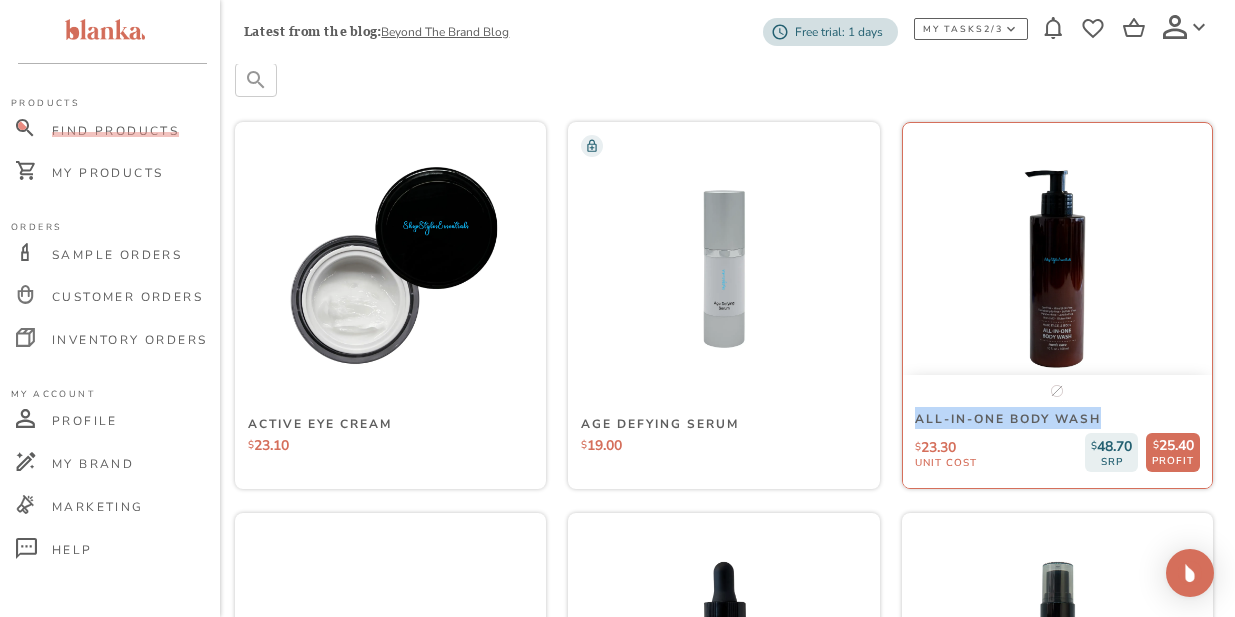 copy on "All-In-One Body Wash" 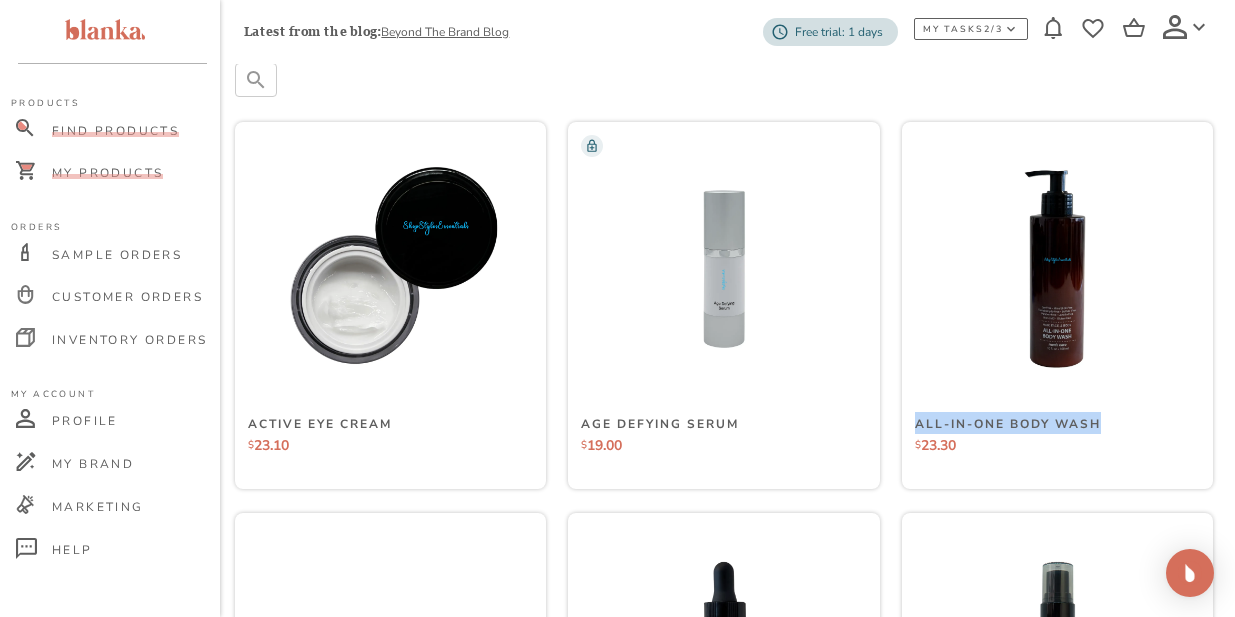click on "My Products" at bounding box center (107, 173) 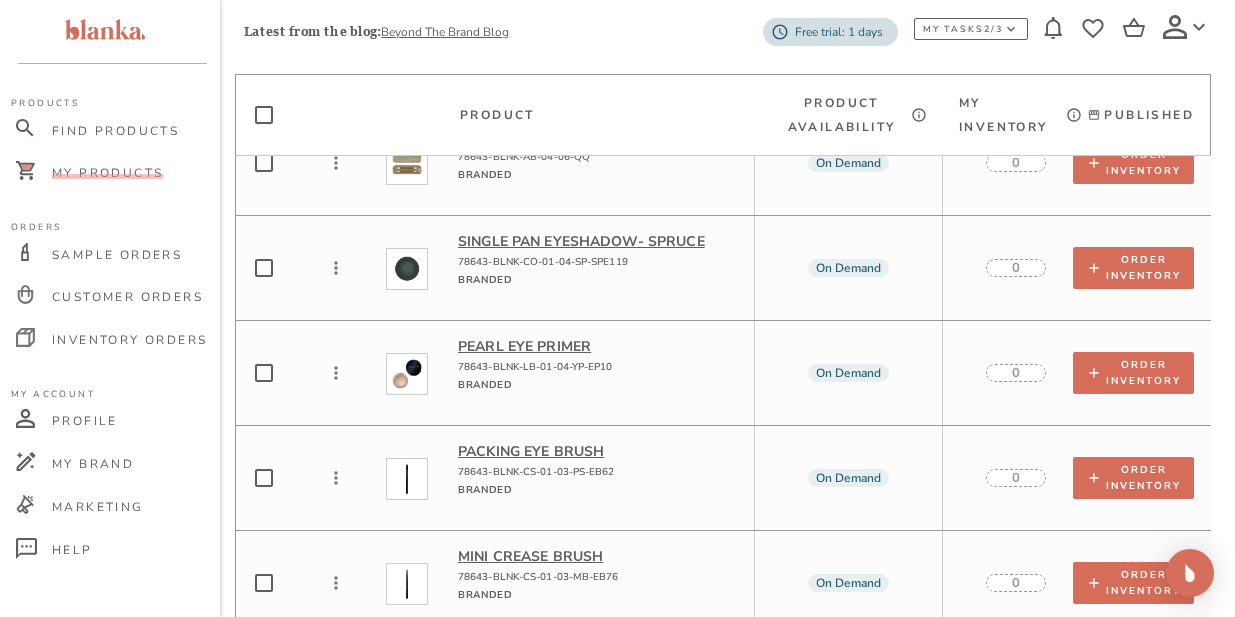 scroll, scrollTop: 0, scrollLeft: 1, axis: horizontal 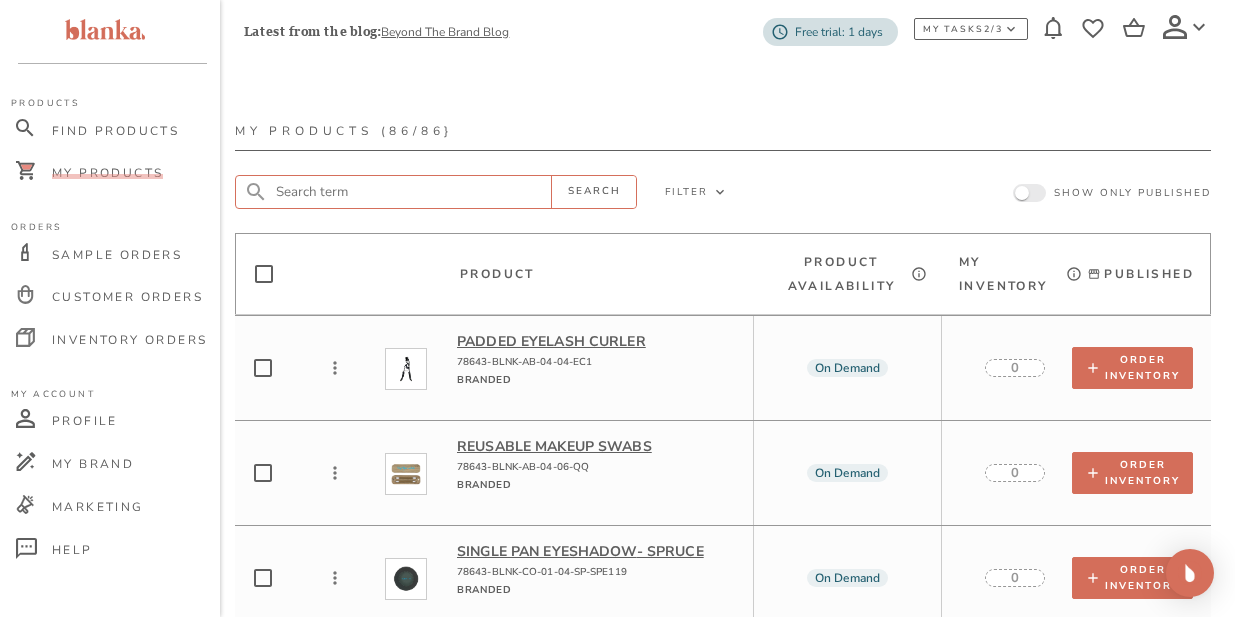 click 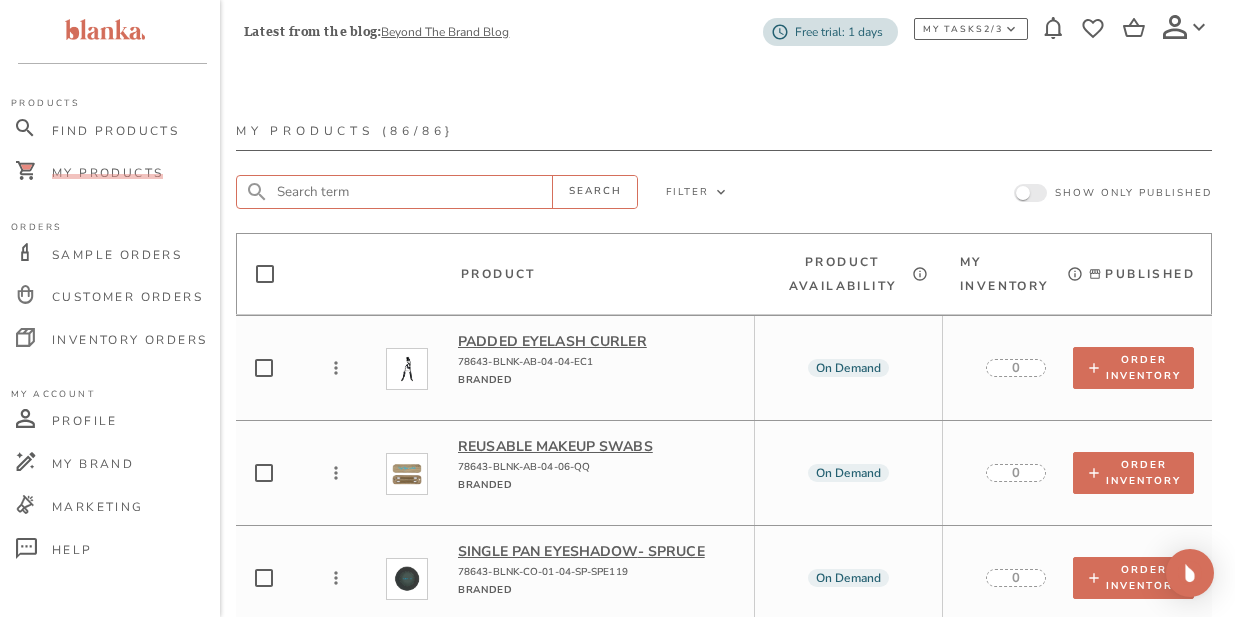 paste on "All-In-One Body Wash" 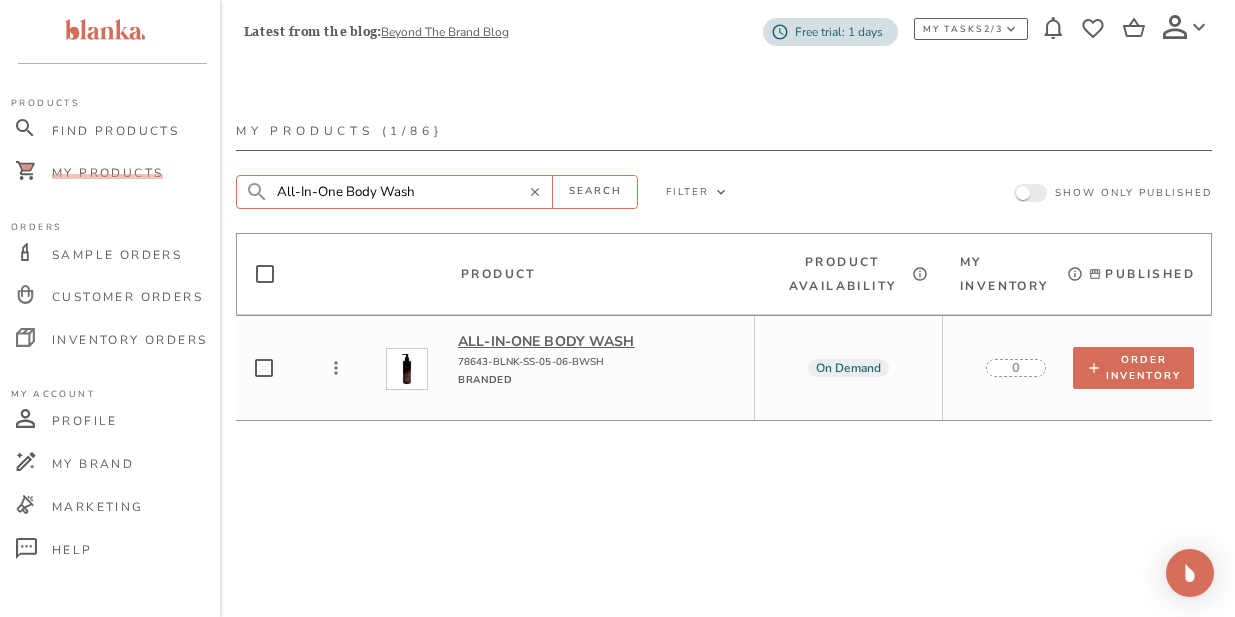 type on "All-In-One Body Wash" 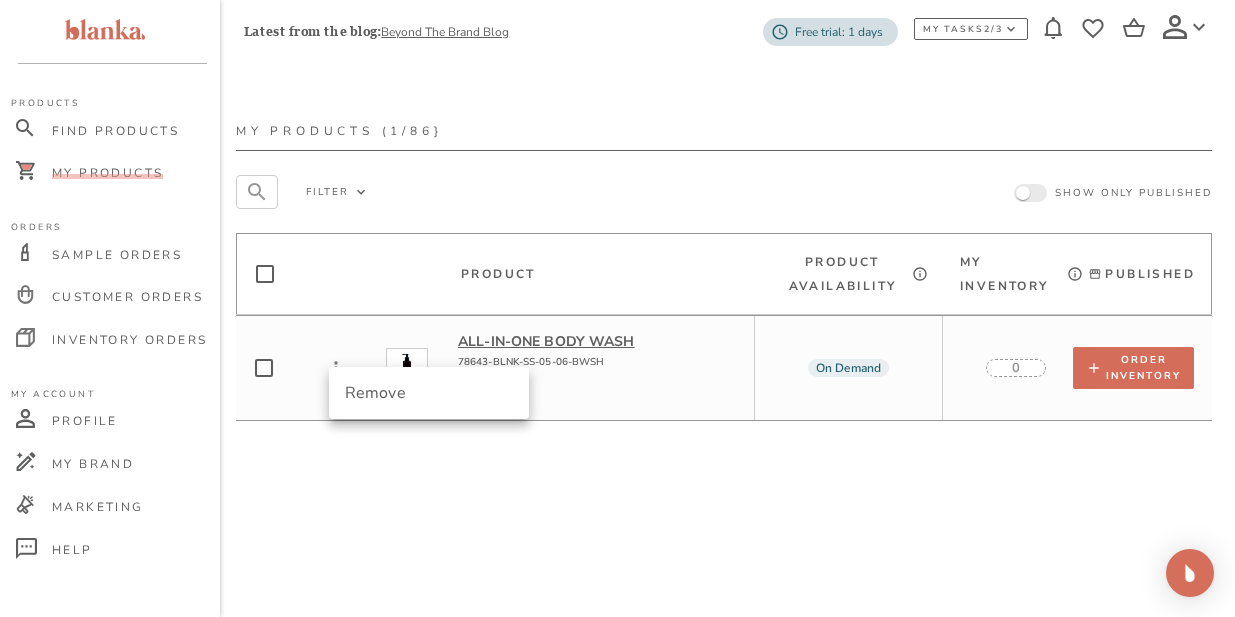 click at bounding box center (617, 308) 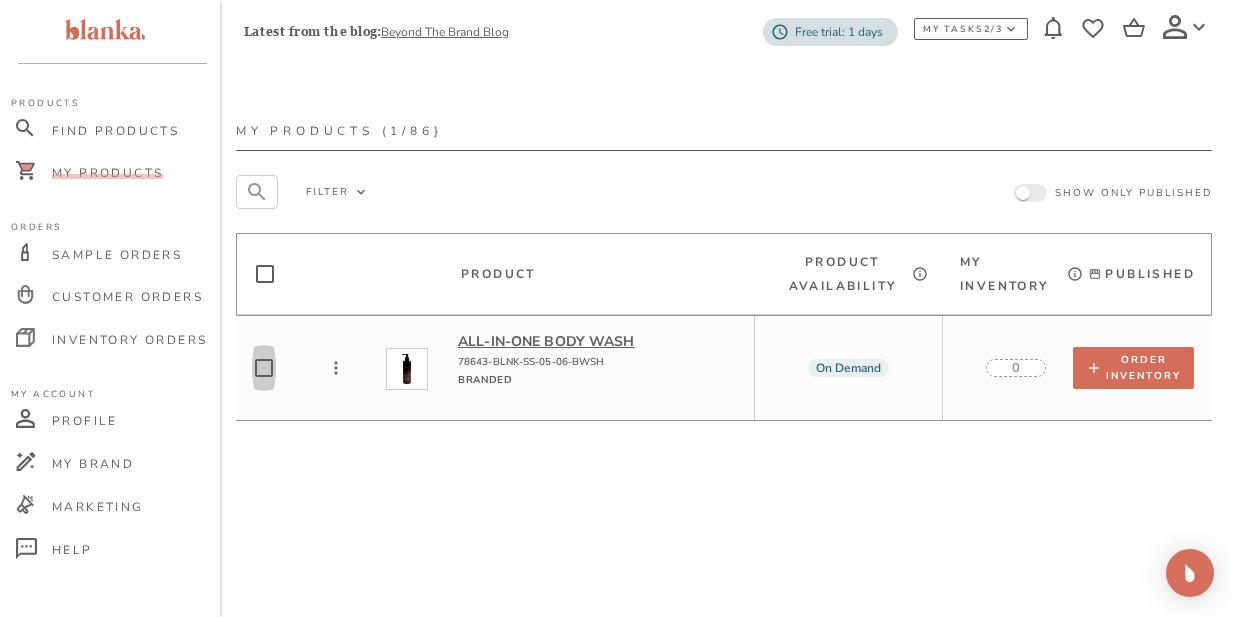 click at bounding box center [264, 368] 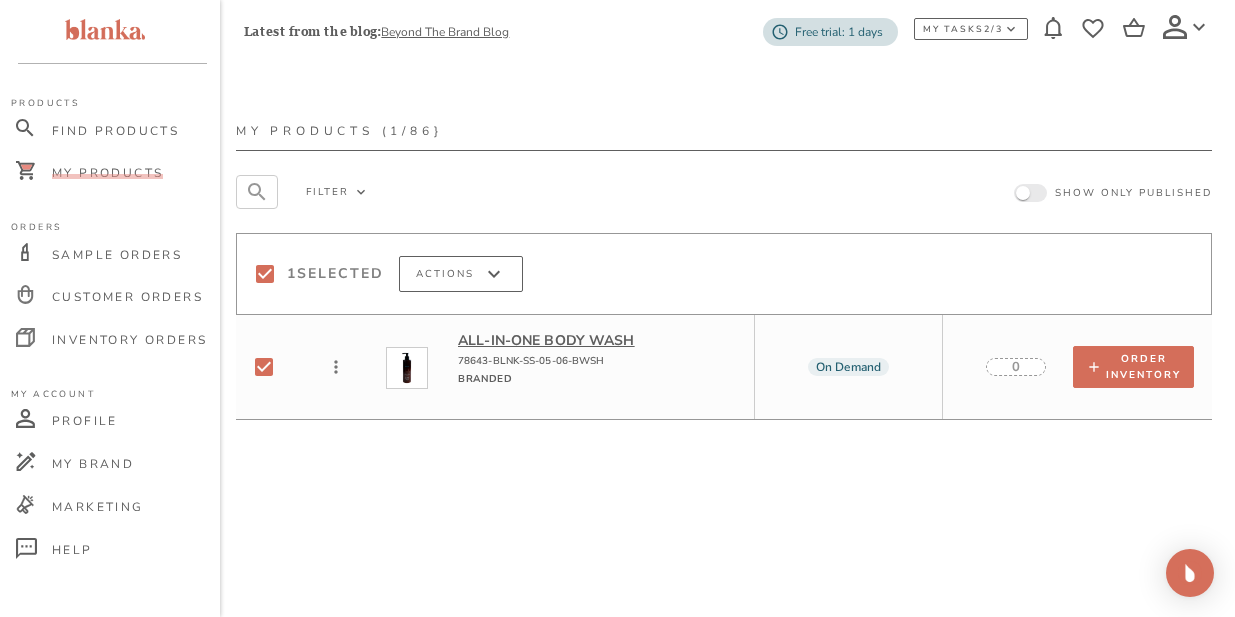 click 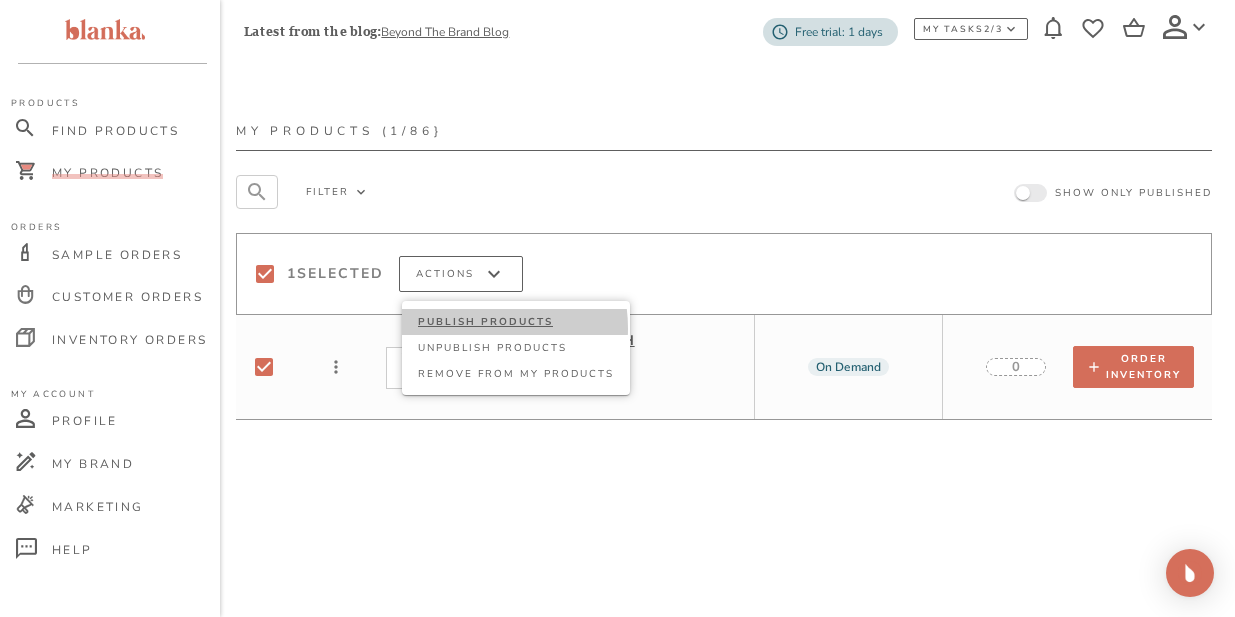 click on "PUBLISH PRODUCTS" at bounding box center (516, 322) 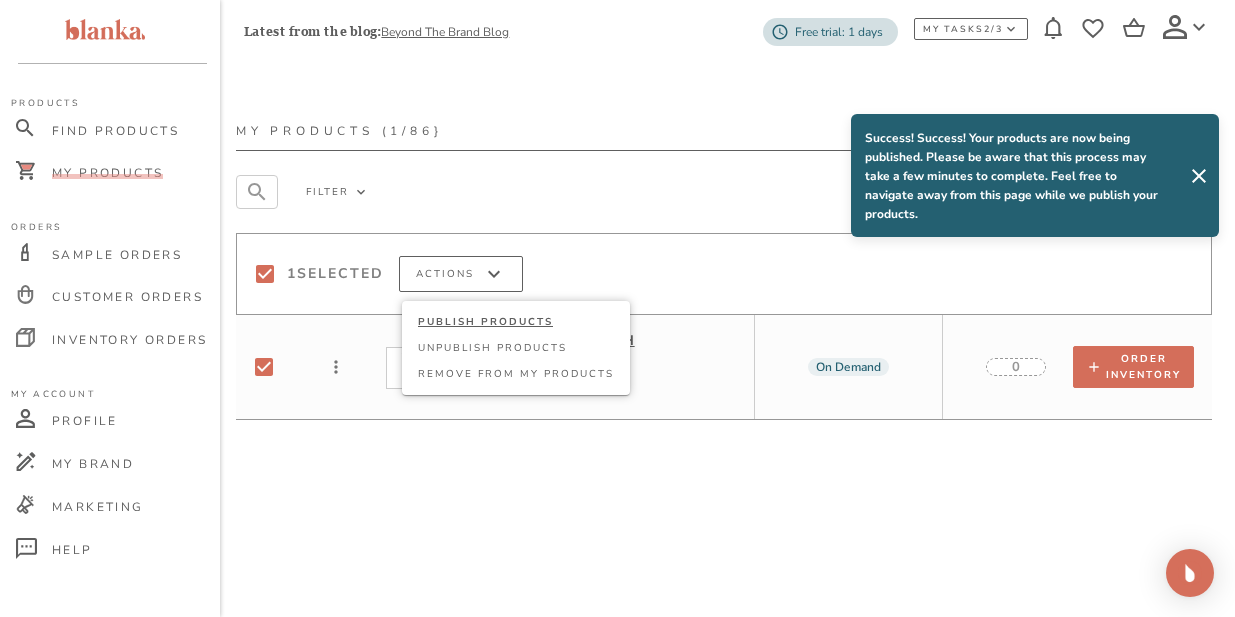 scroll, scrollTop: 1, scrollLeft: 4, axis: both 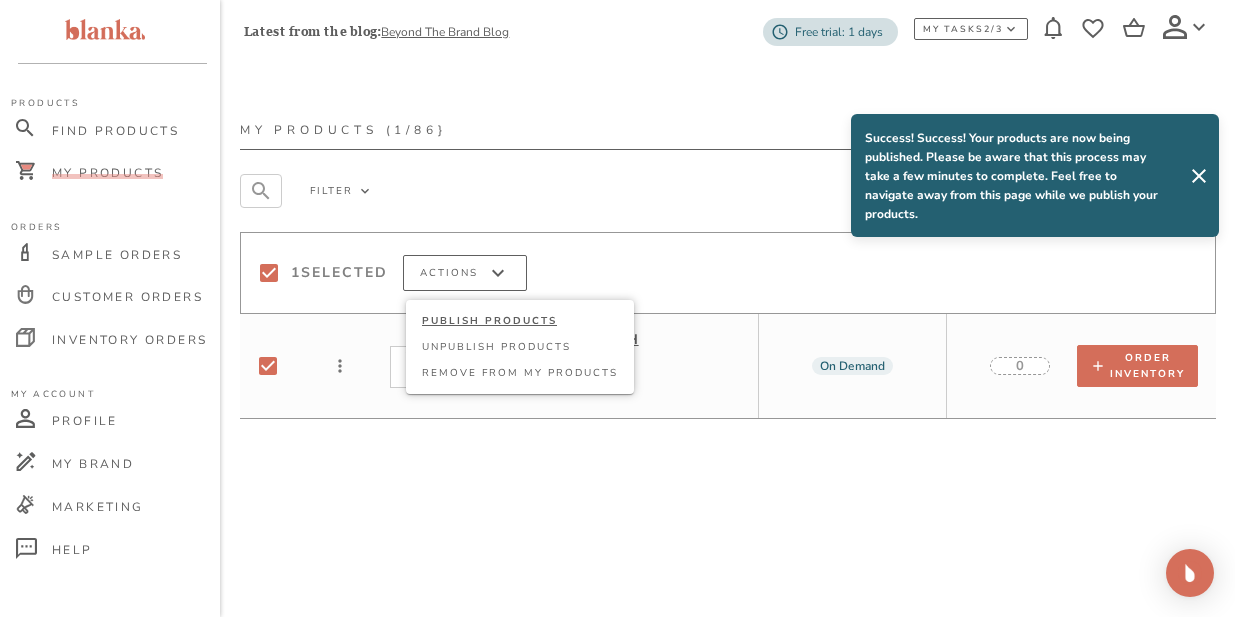 checkbox on "false" 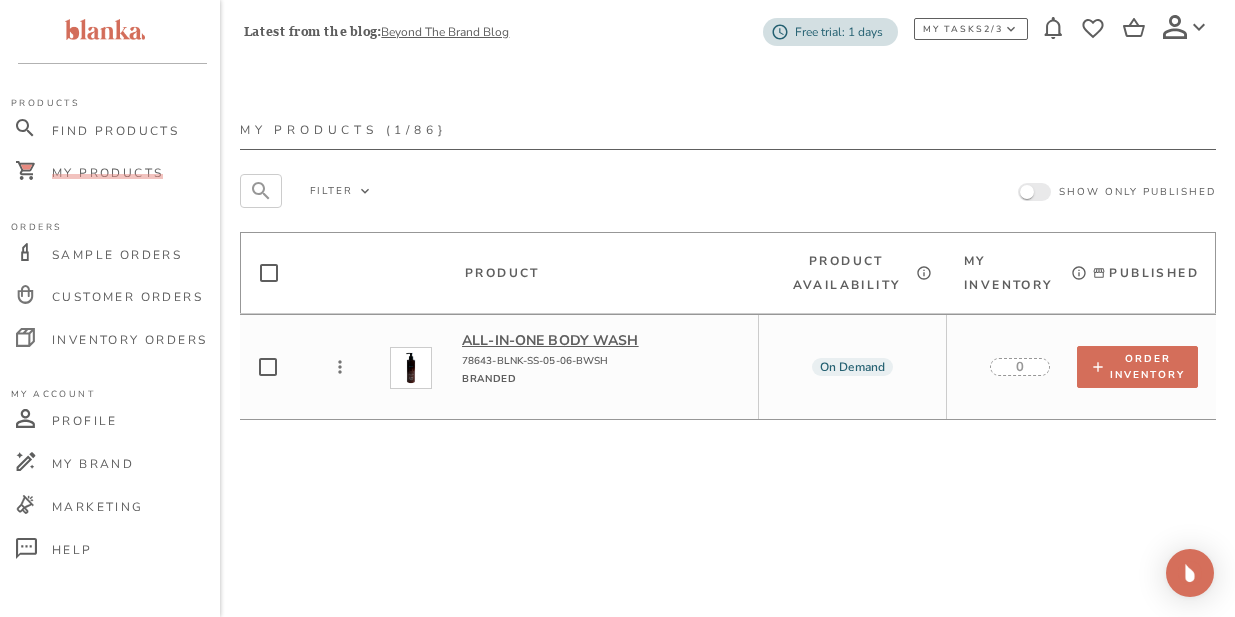 scroll, scrollTop: 50, scrollLeft: 9, axis: both 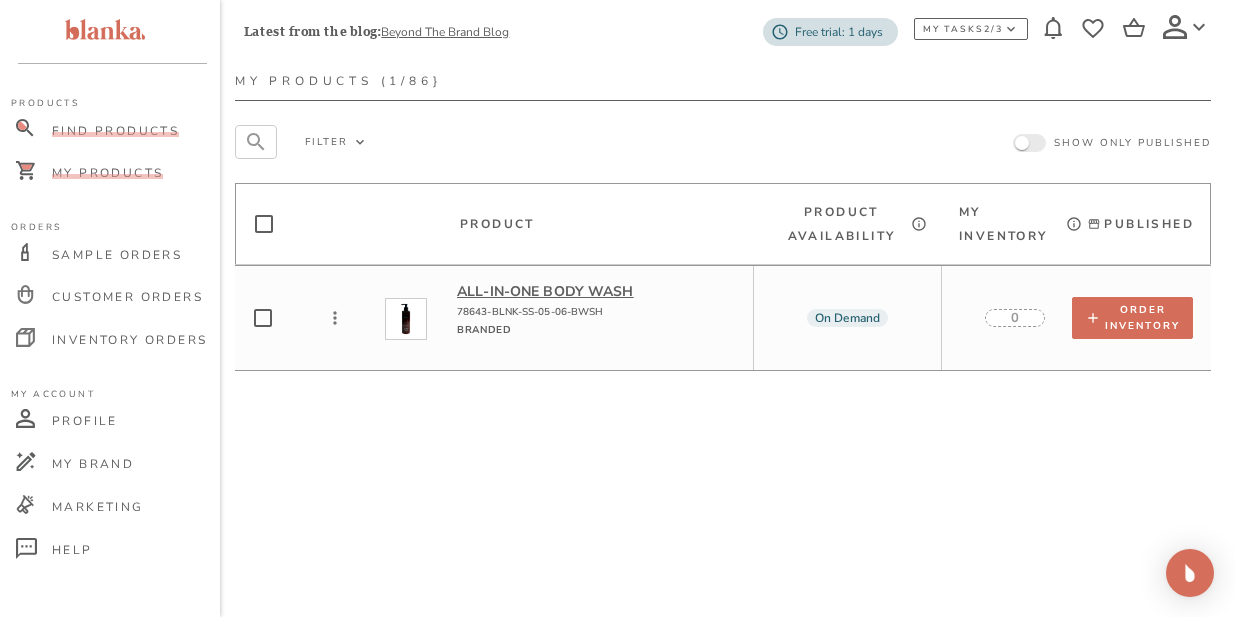 click on "Find Products" at bounding box center (115, 131) 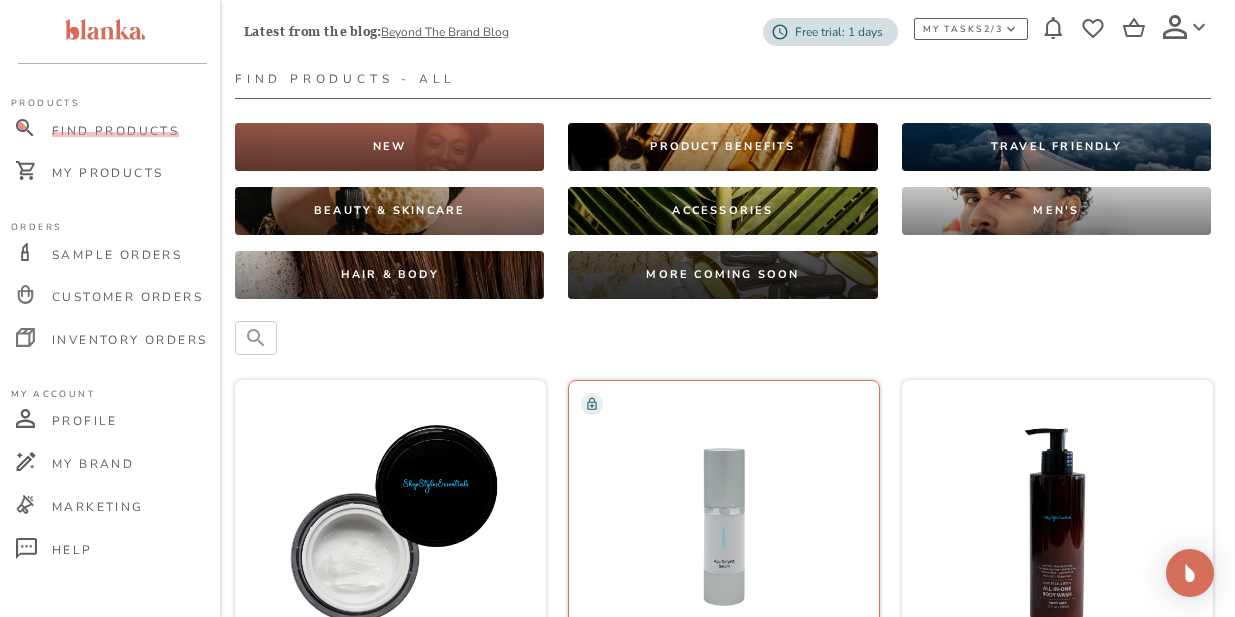scroll, scrollTop: 0, scrollLeft: 9, axis: horizontal 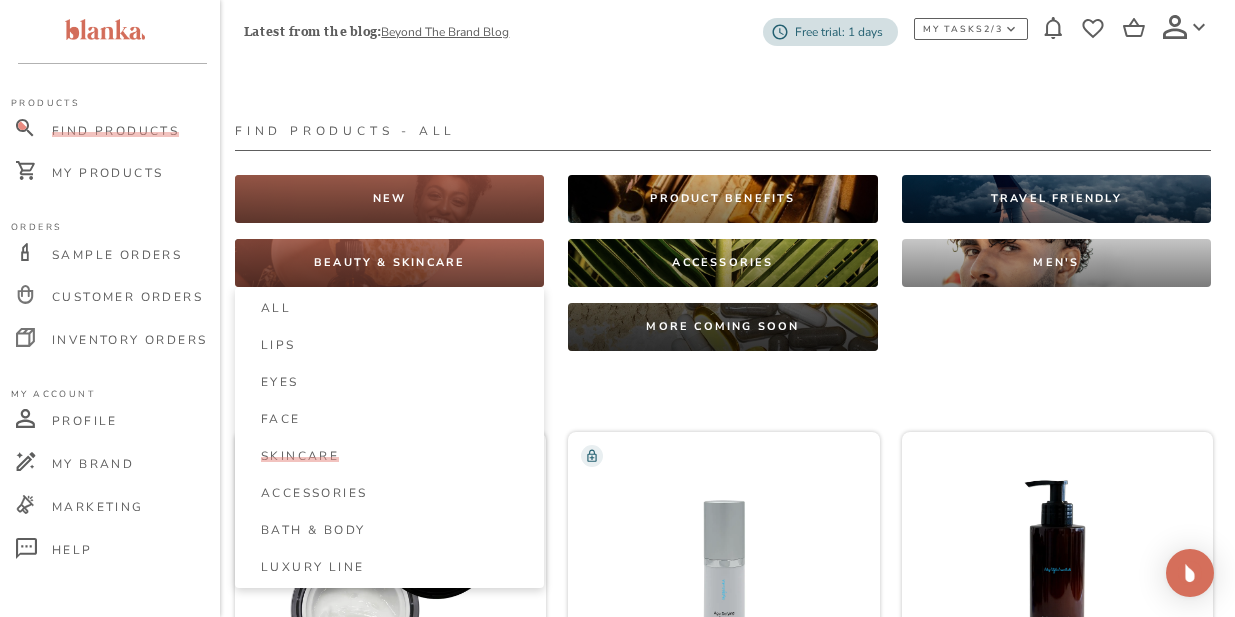 click on "Skincare" at bounding box center [300, 456] 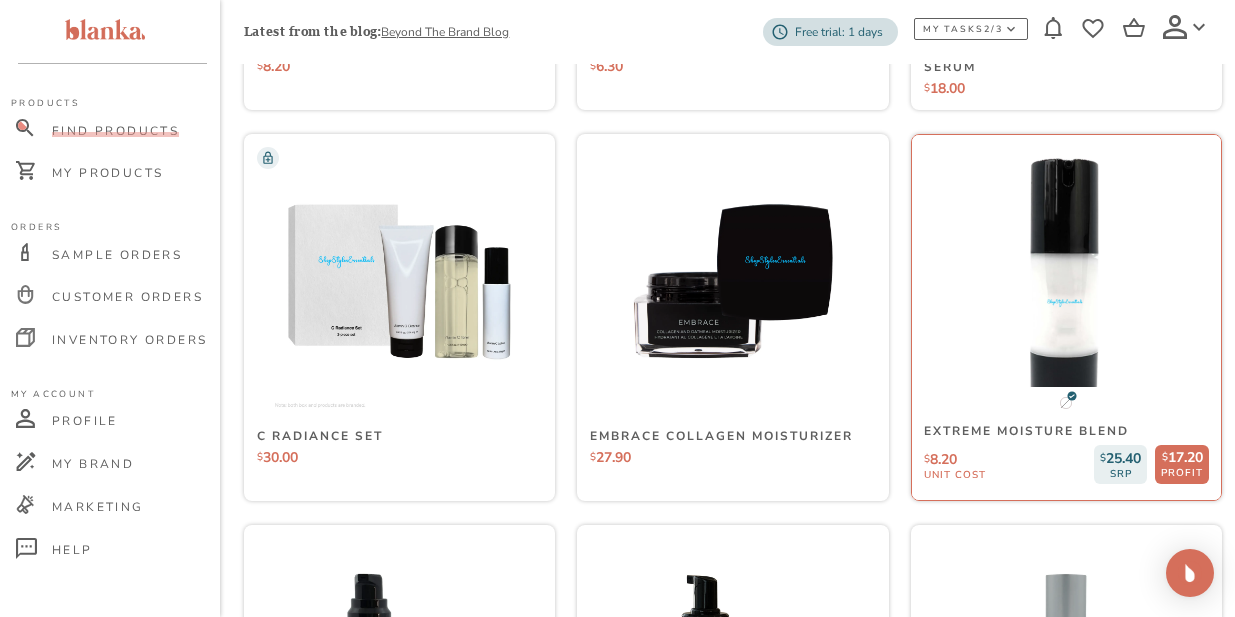 scroll, scrollTop: 1094, scrollLeft: 0, axis: vertical 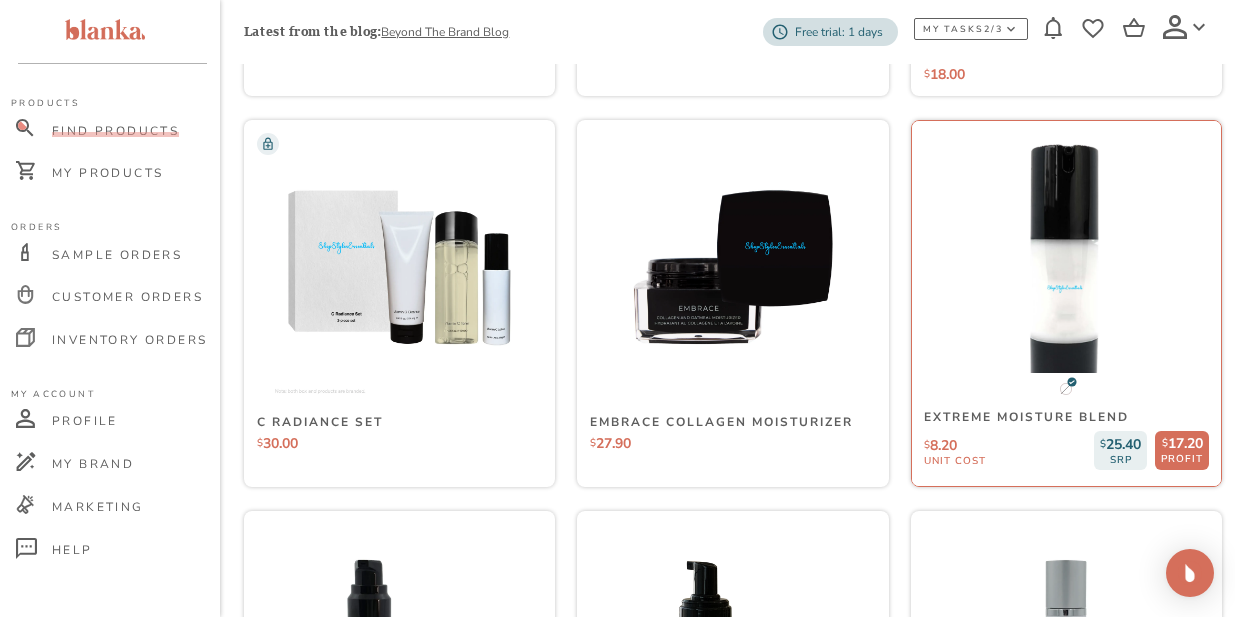 click at bounding box center [1066, 267] 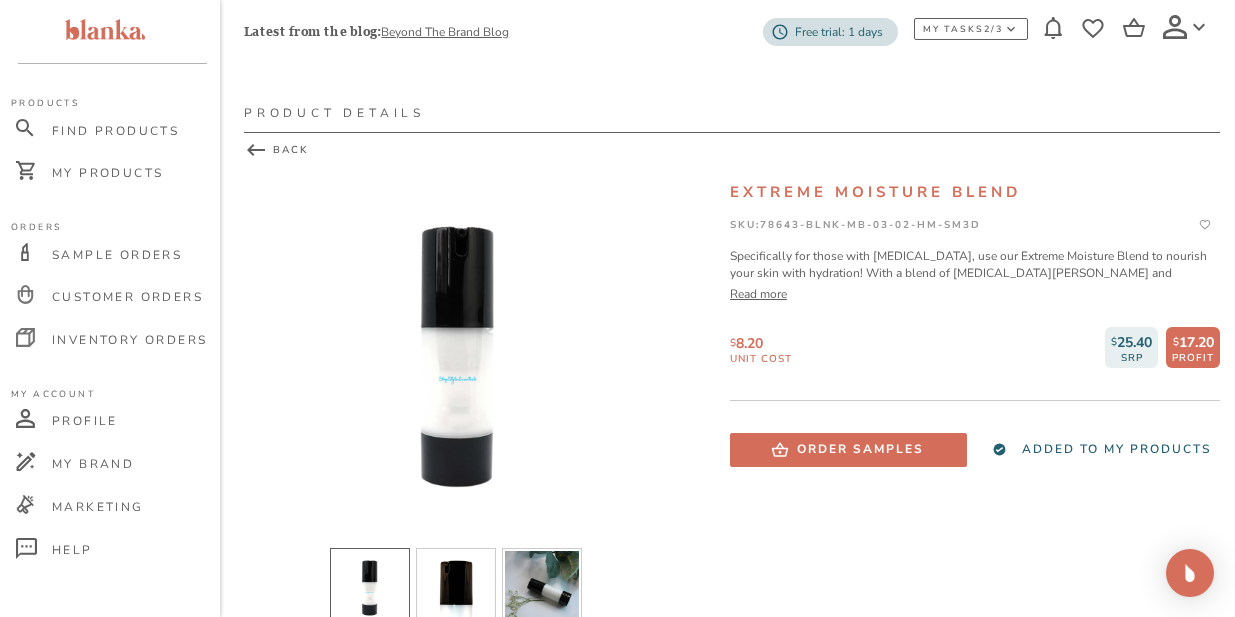 scroll, scrollTop: 16, scrollLeft: 0, axis: vertical 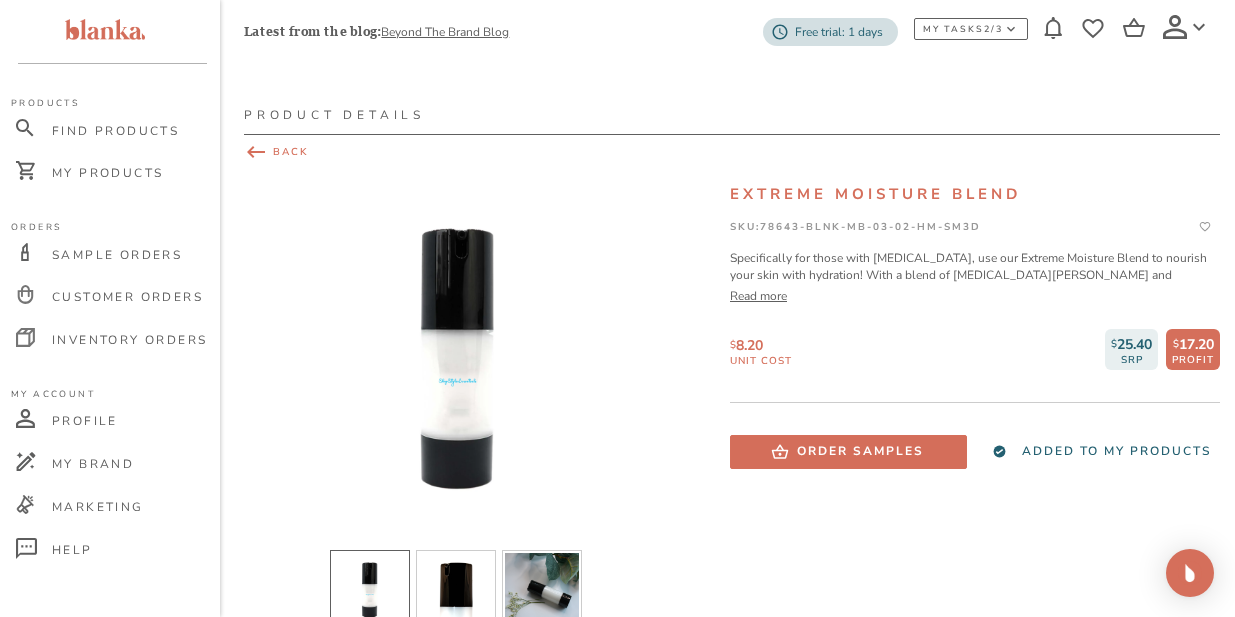 click on "BACK" at bounding box center (732, 152) 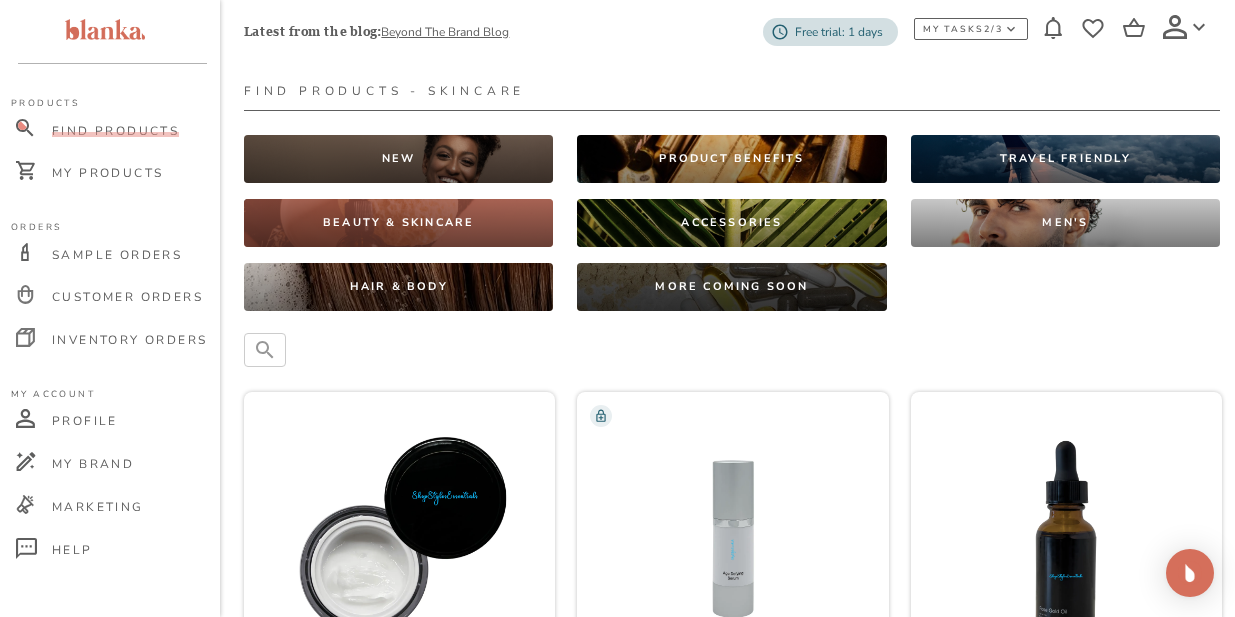 scroll, scrollTop: 0, scrollLeft: 0, axis: both 